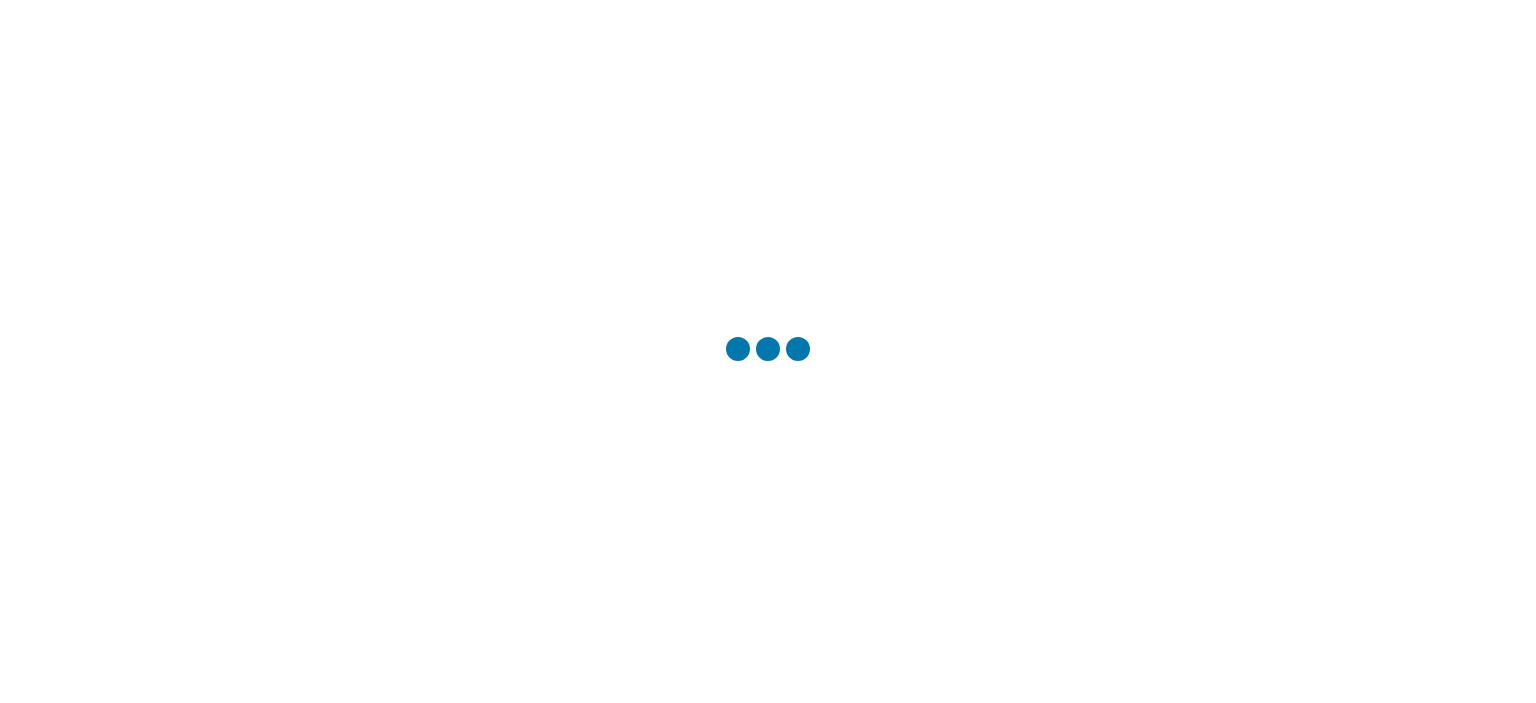 scroll, scrollTop: 0, scrollLeft: 0, axis: both 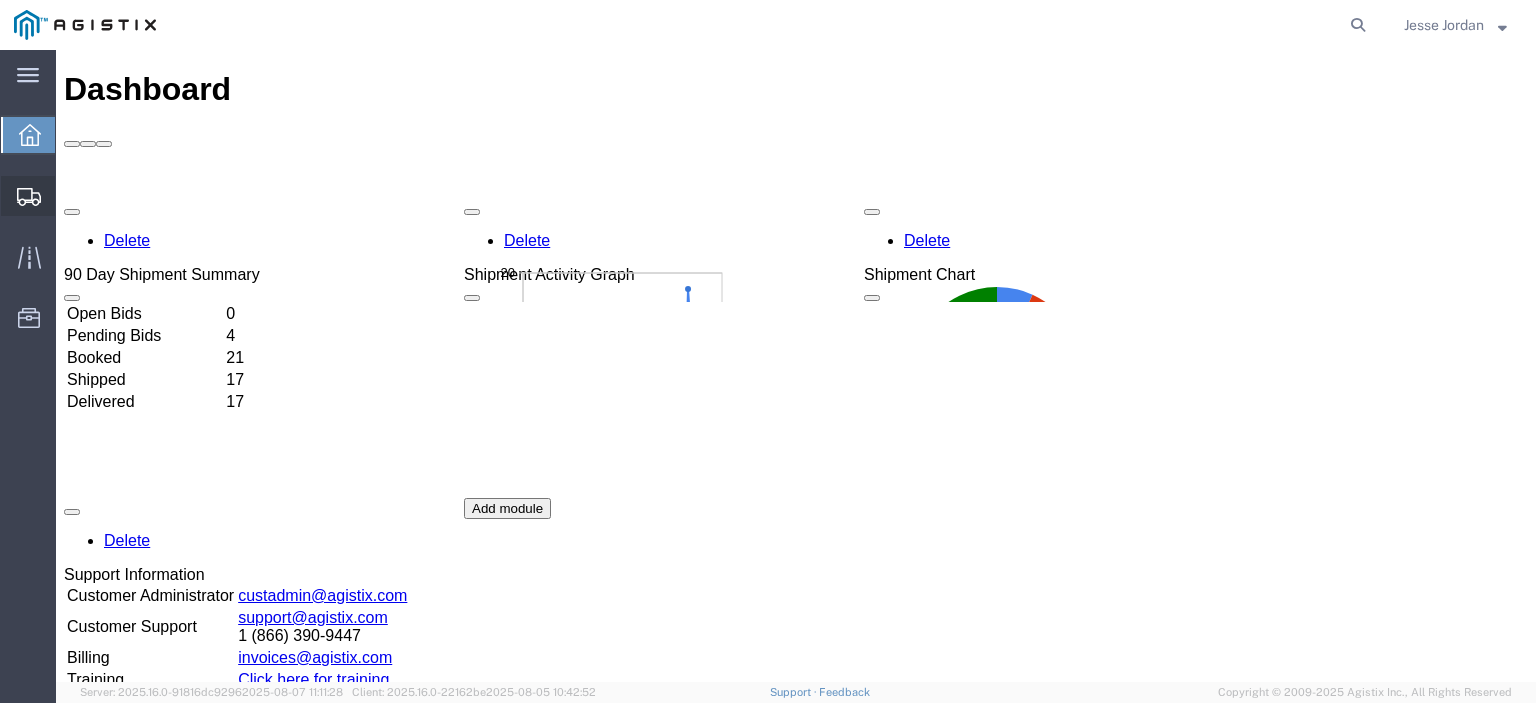click 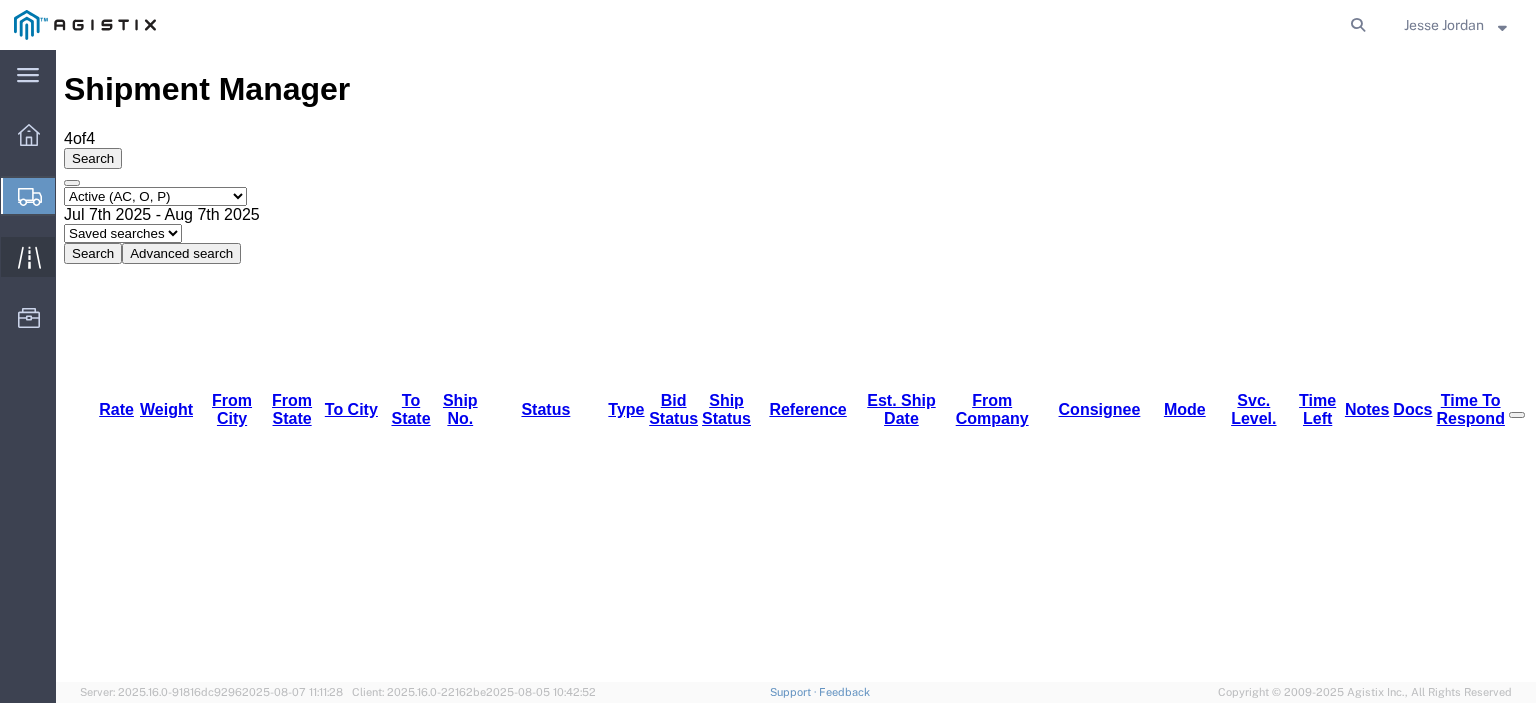 click 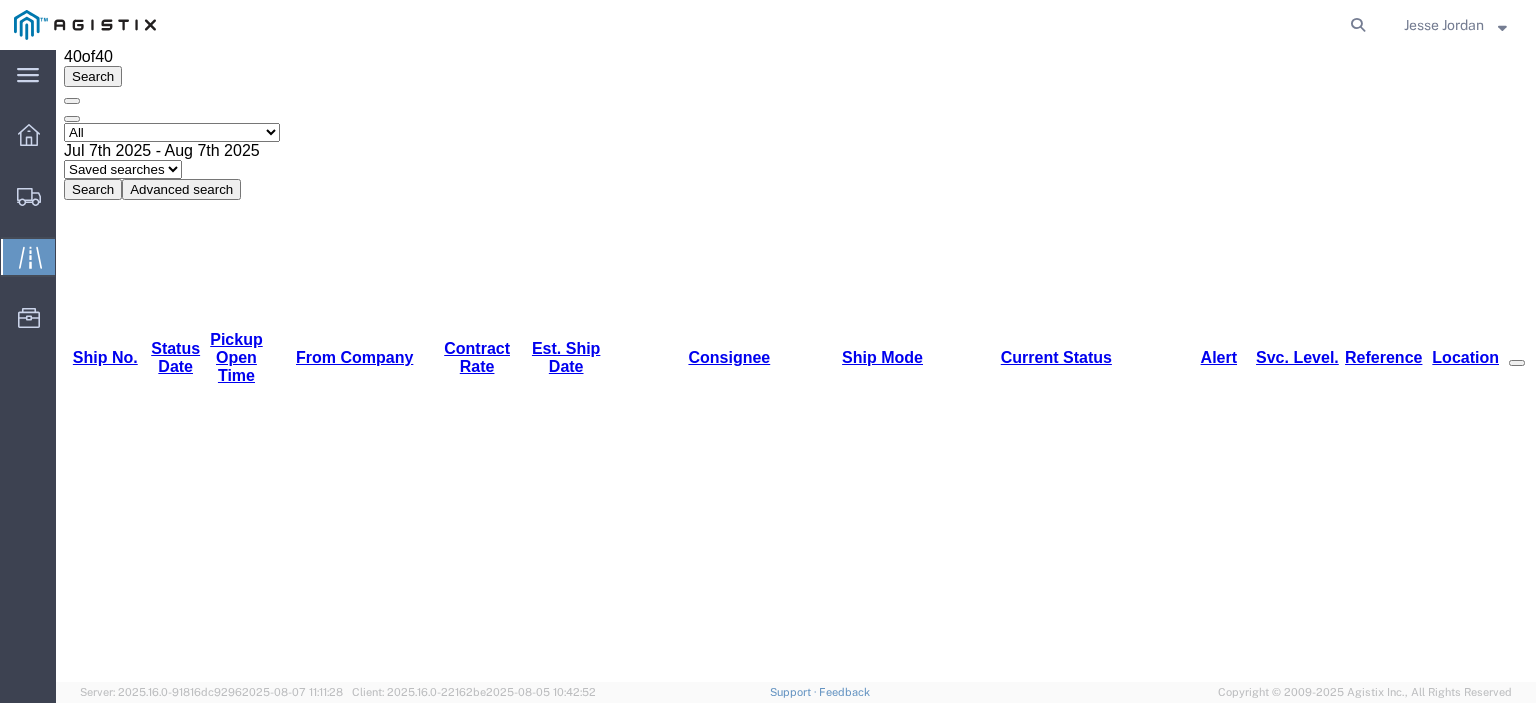 scroll, scrollTop: 0, scrollLeft: 0, axis: both 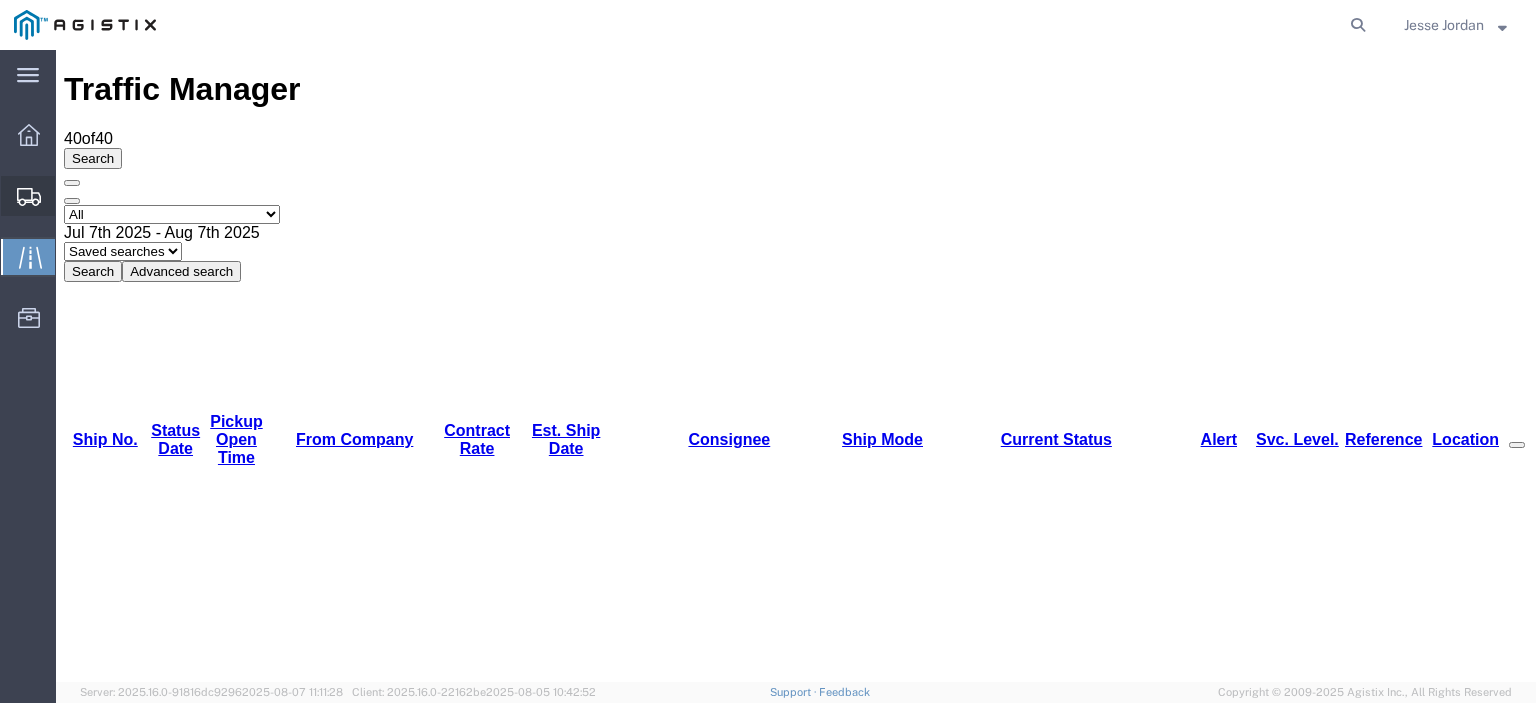 click 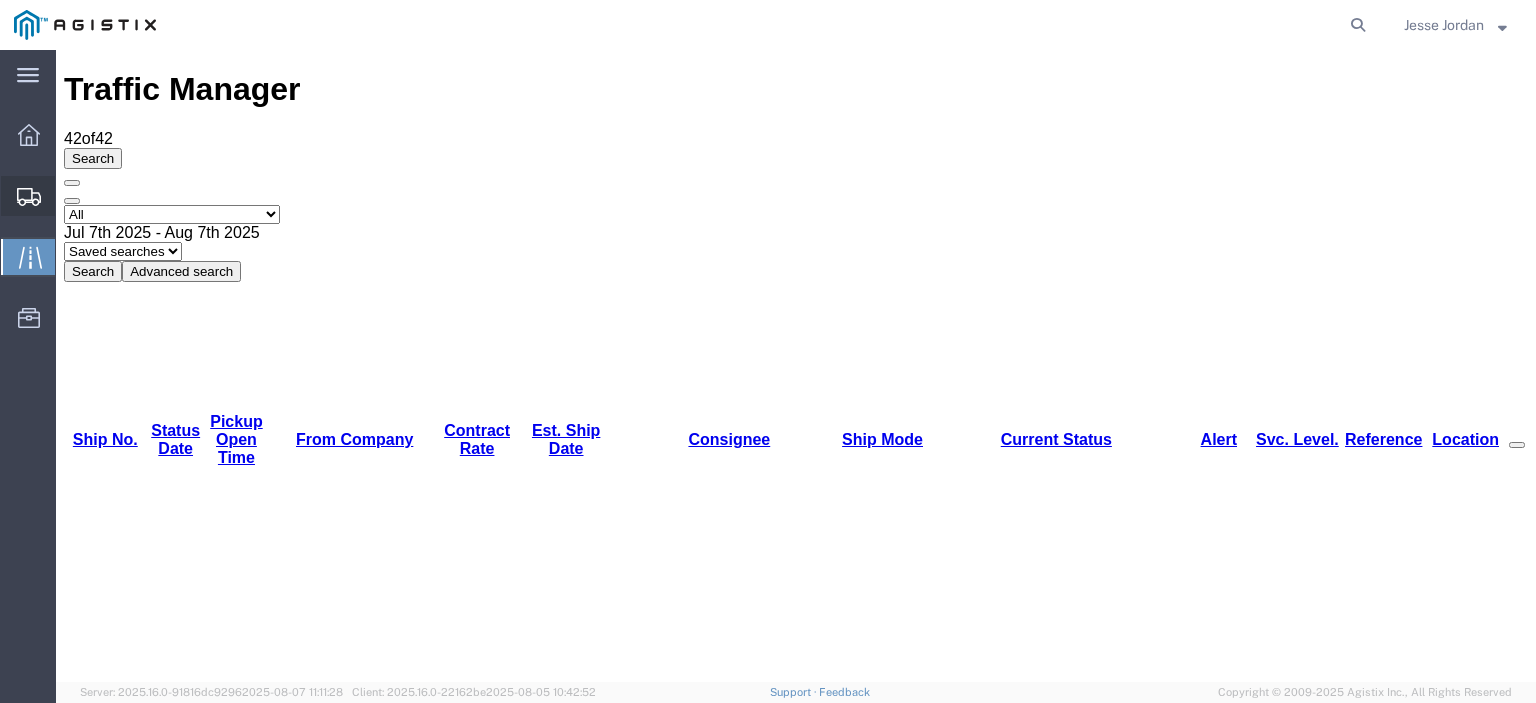 click 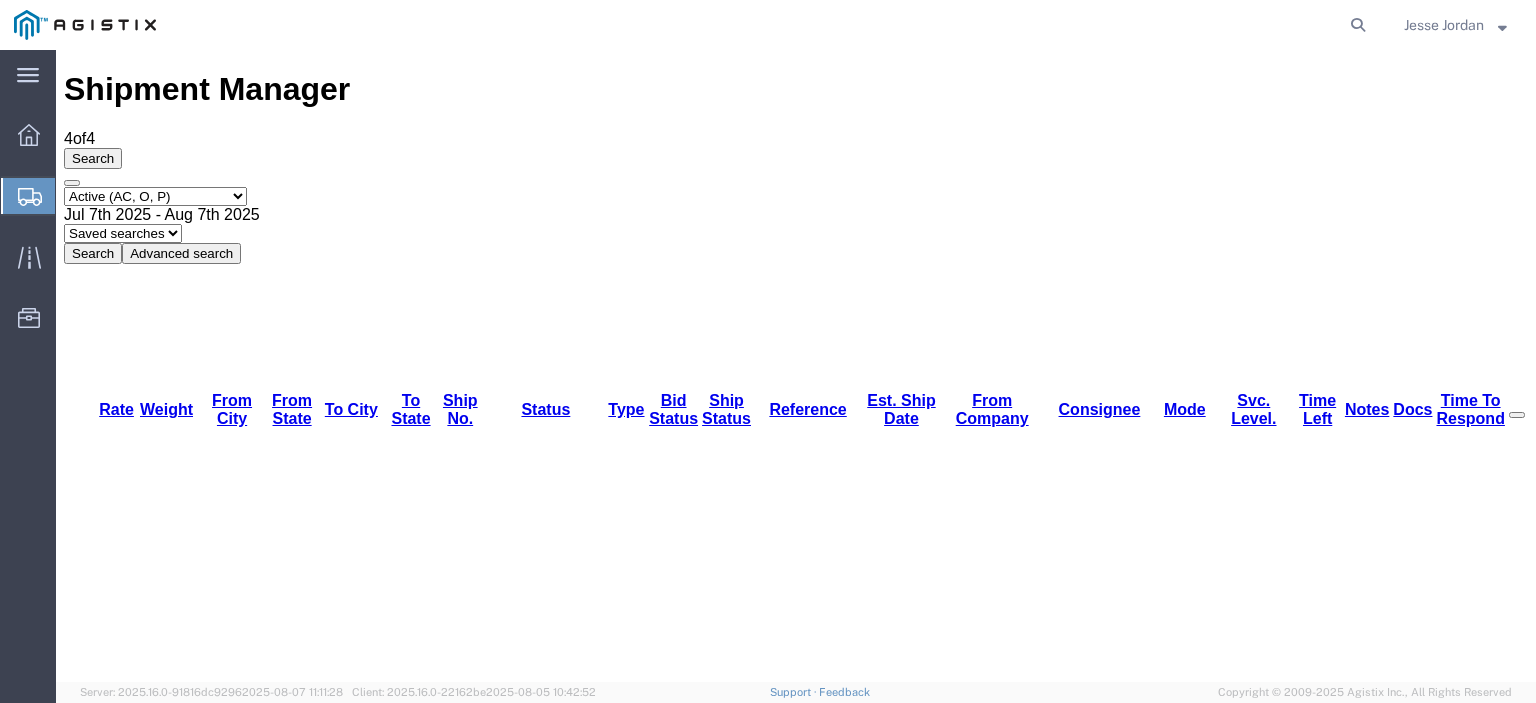 click on "Shipment Manager 4
of
4 Search
Select status
Active (AC, O, P) All Approved Awaiting Confirmation (AC) Booked Canceled Closed Delivered Denied Expired Ignored Lost On Hold Open (O) Partial Delivery Pending (P) Shipped Withdrawn [DATE] - [DATE] Saved searches Search
Advanced search  Field Account Batch Id Bid No Broker Name Carrier Name Carrier Ref Number Consignee Create Date Created By Delivery Close Time Delivery Open Time From Alias From City From Company From Country From Name From State From Vendor Location From Zipcode Hazmat International Lane Late Late Status Miles Pickup Close Time Pickup Open Time Quote Number Rate Requested by Sent To Bid Date Service Level Service Name Ship Mode Ship No Ship Ref Number Ship Type Ship Value Status Stops Time To Respond To Alias To City To Country To Name To State To Vendor Location To Zipcode Tracking Number/AWB Weight Criterion Field Account Batch Id Bid No Broker Name Carrier Name Carrier Ref Number" at bounding box center (796, 1311) 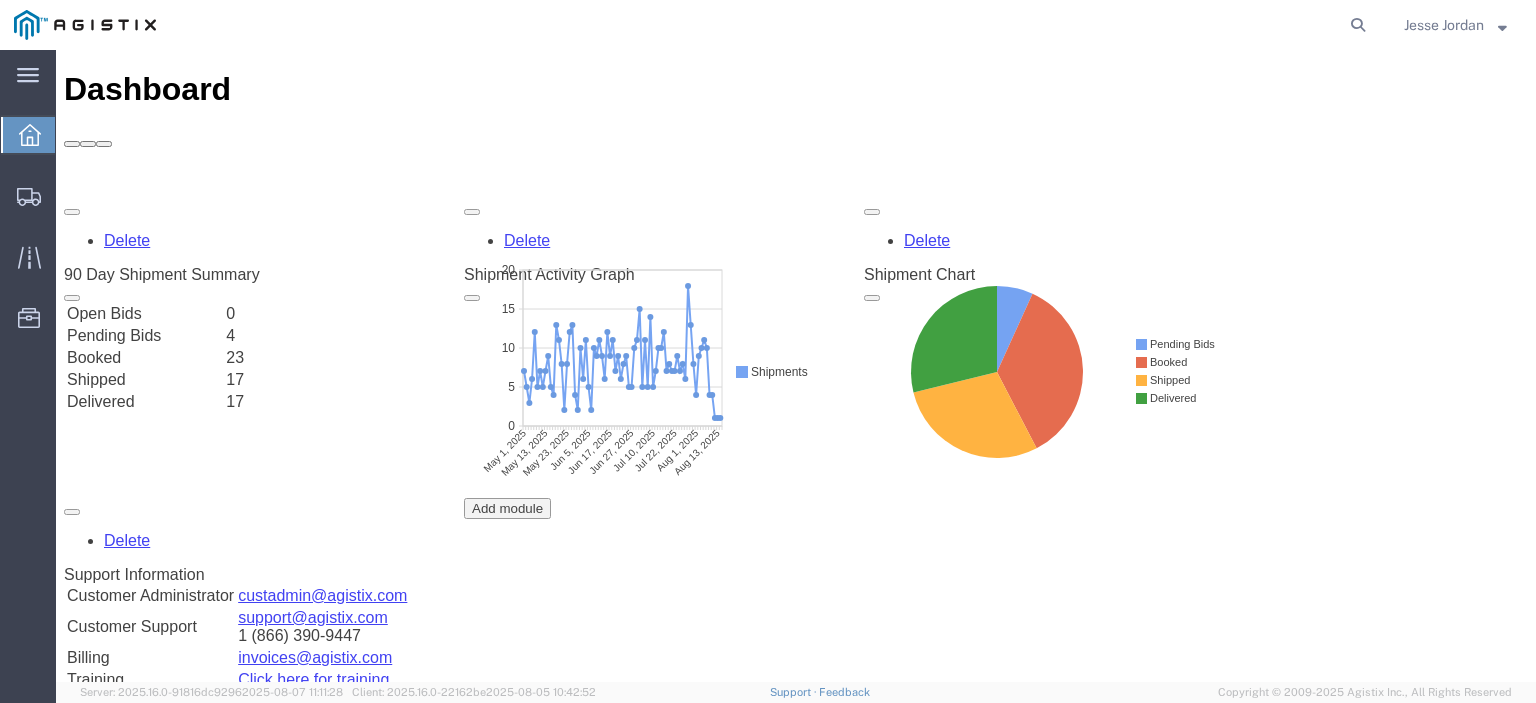 scroll, scrollTop: 0, scrollLeft: 0, axis: both 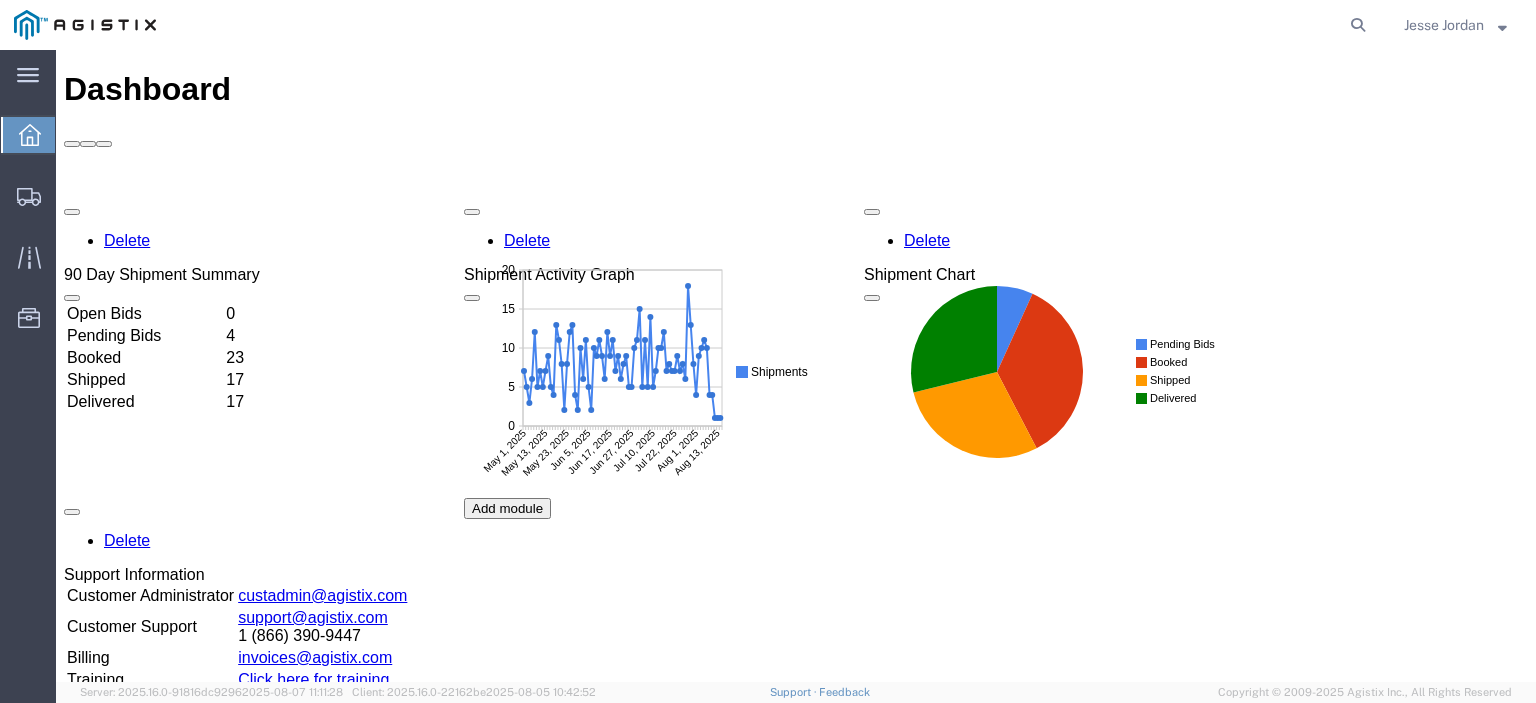 click on "Delete
90 Day Shipment Summary
Open Bids 0 Pending Bids 4 Booked 23 Shipped 17 Delivered 17
Delete
Shipment Activity Graph
Delete
Shipment Chart
Delete
Support Information Customer Administrator custadmin@agistix.com Customer Support support@agistix.com
1 (866) 390-9447
Billing invoices@agistix.com Training Click here for training
Add module" at bounding box center (796, 498) 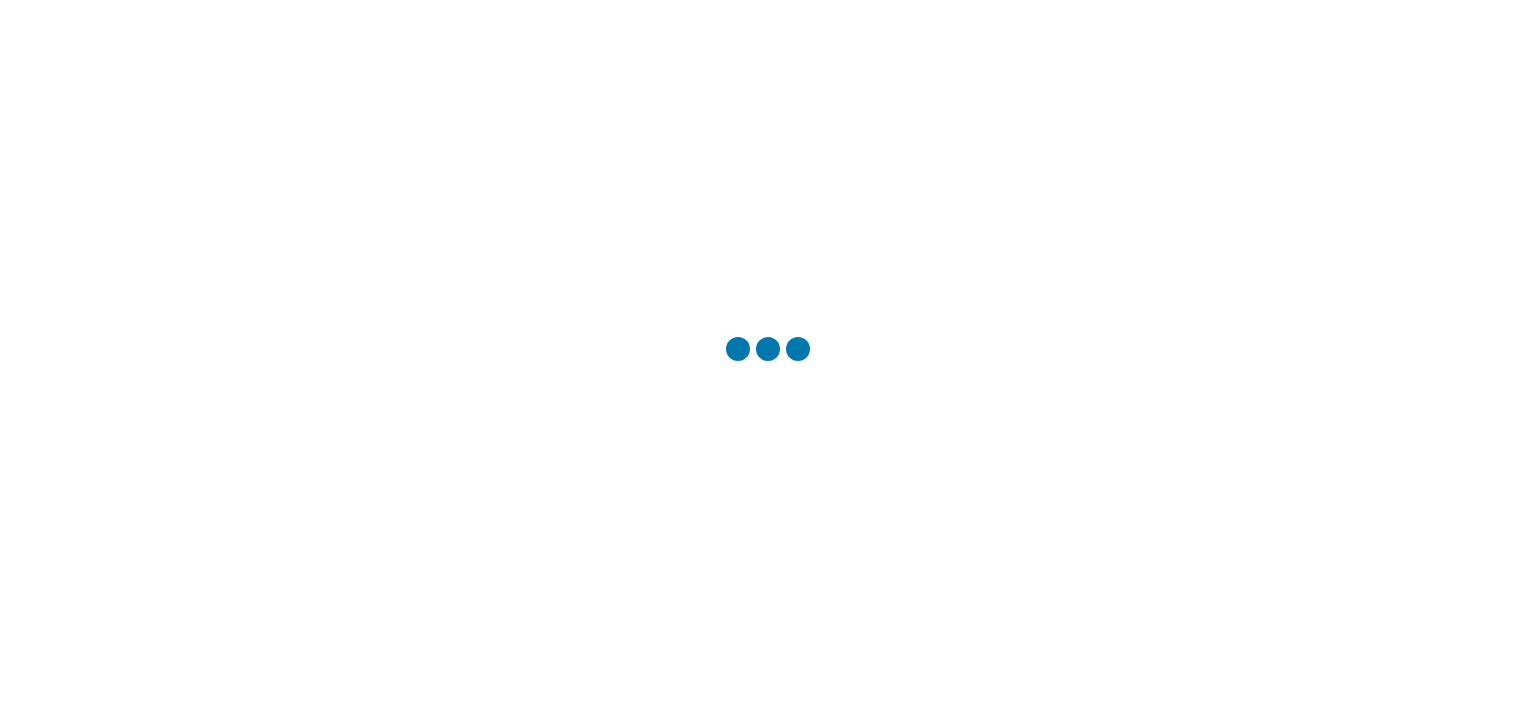 scroll, scrollTop: 0, scrollLeft: 0, axis: both 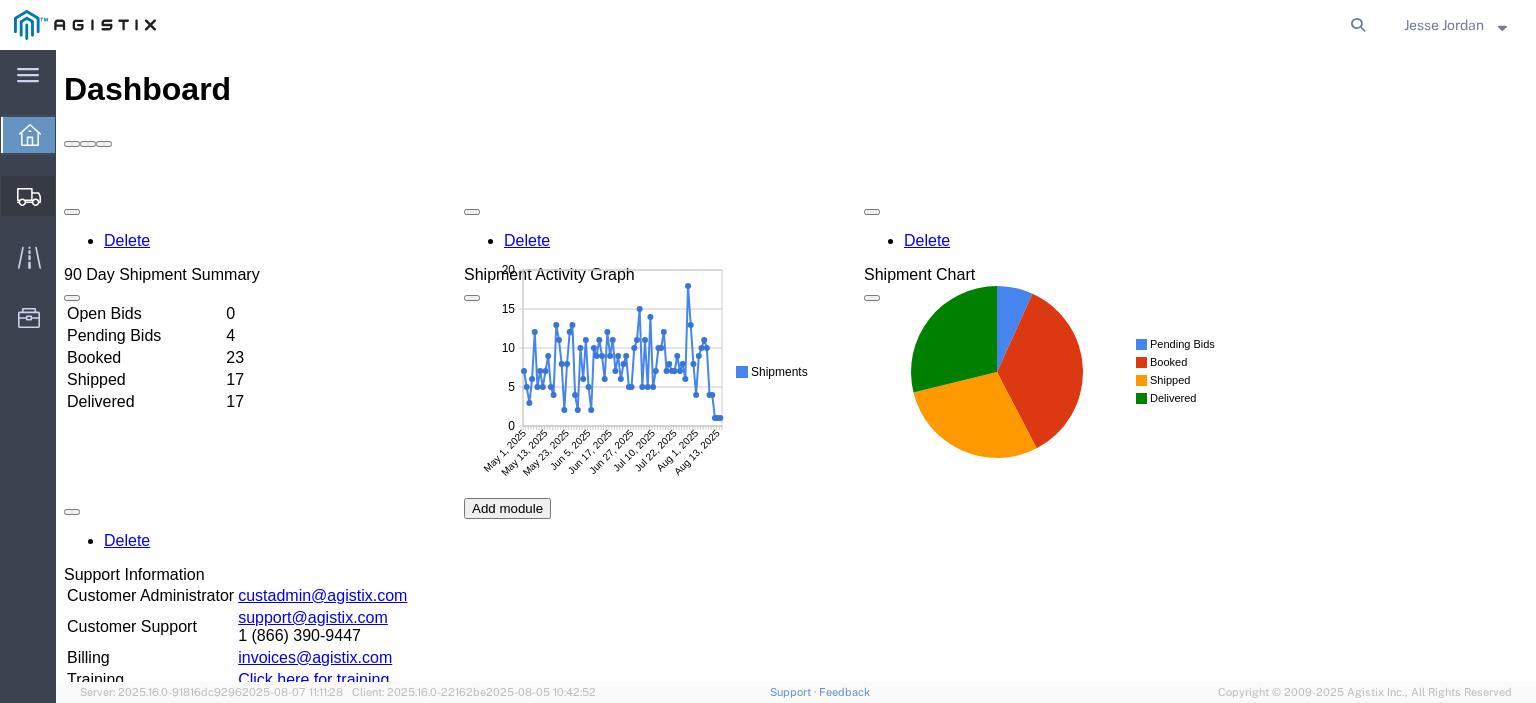 click 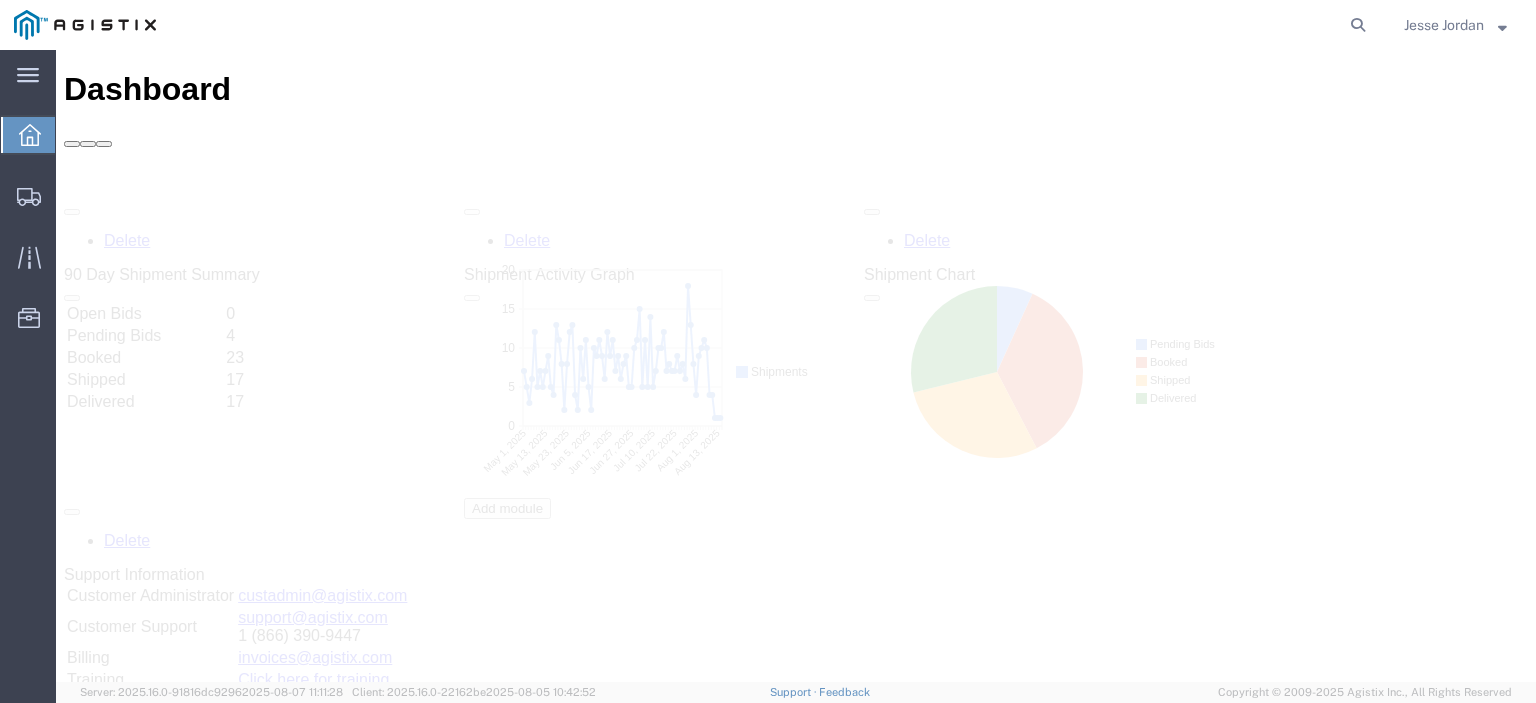 scroll, scrollTop: 0, scrollLeft: 0, axis: both 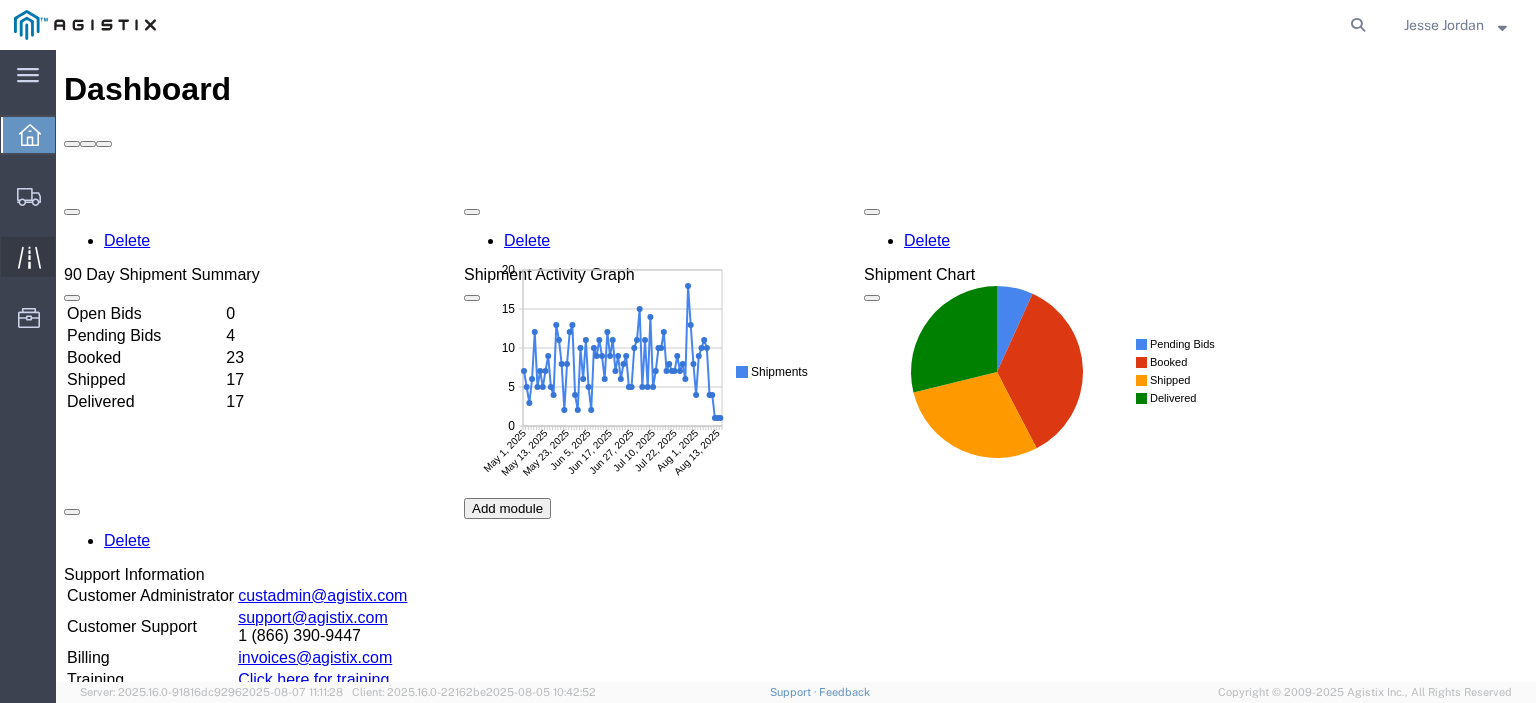 click 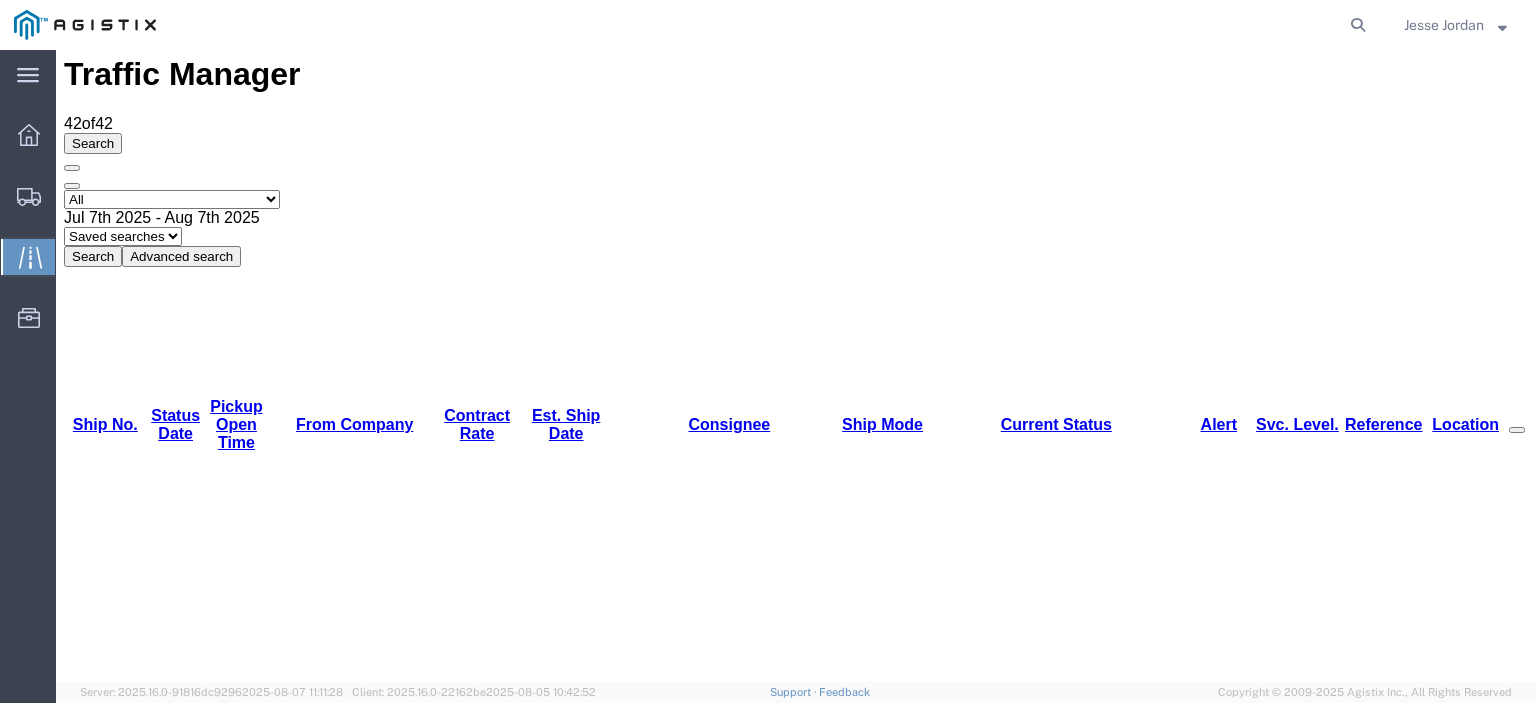 scroll, scrollTop: 0, scrollLeft: 0, axis: both 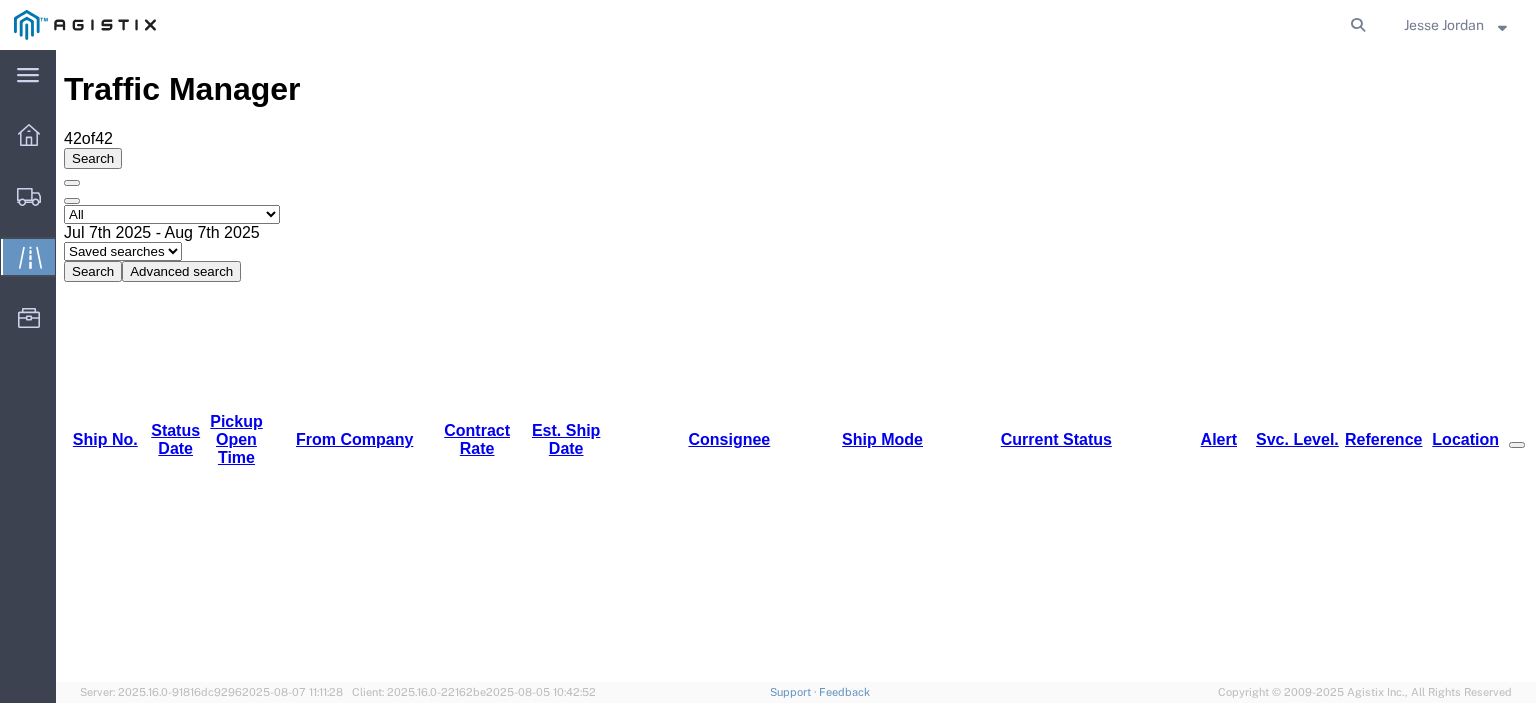 click on "Search" at bounding box center (93, 271) 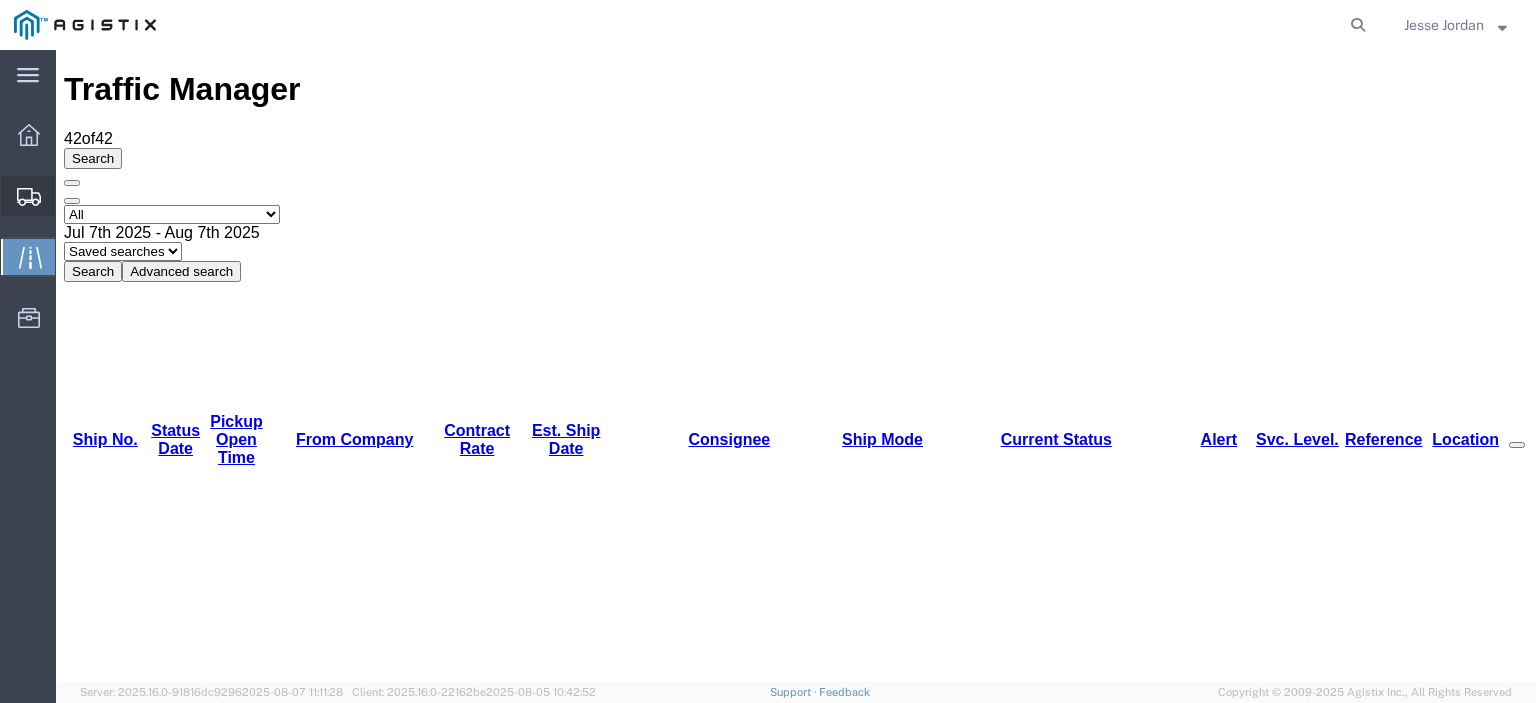 click 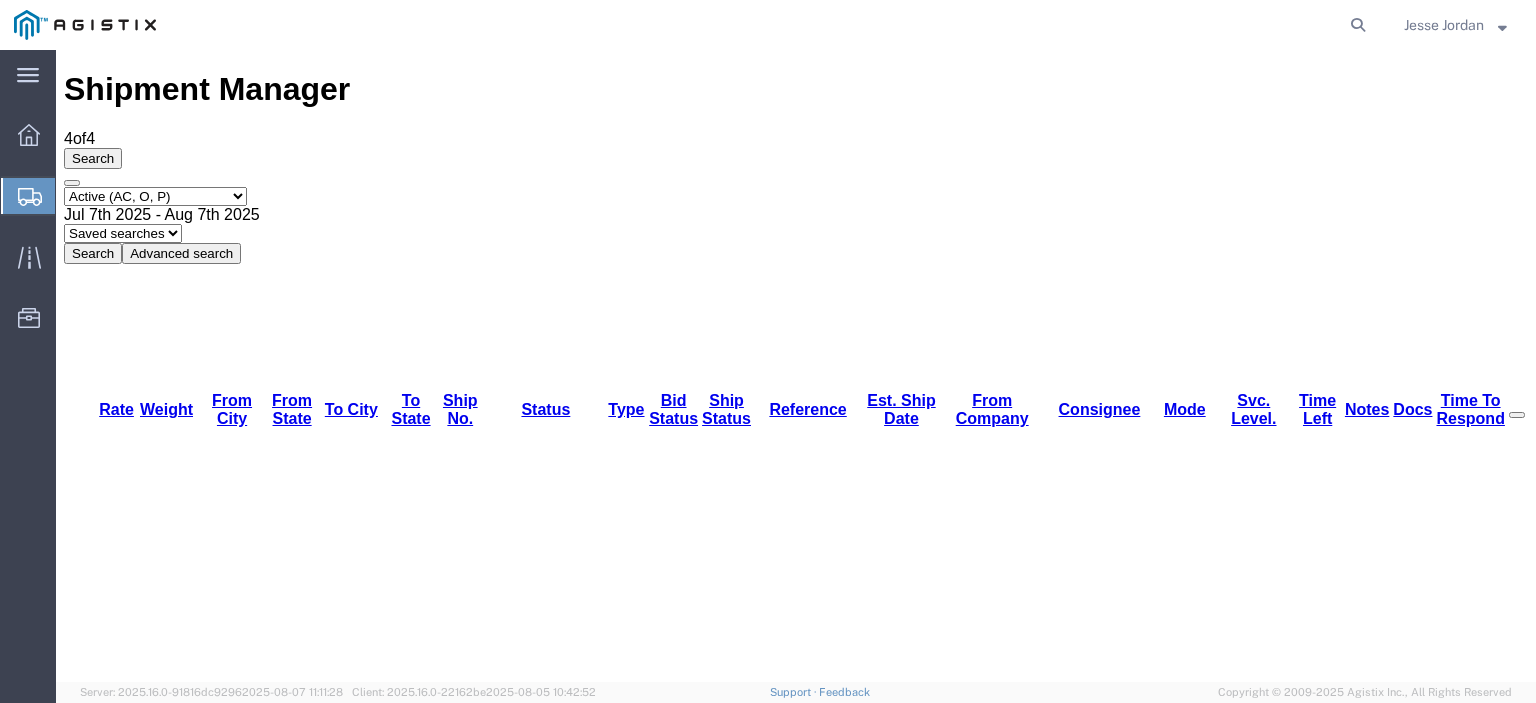 click on "Shipment Manager 4
of
4 Search
Select status
Active (AC, O, P) All Approved Awaiting Confirmation (AC) Booked Canceled Closed Delivered Denied Expired Ignored Lost On Hold Open (O) Partial Delivery Pending (P) Shipped Withdrawn [DATE] - [DATE] Saved searches Search
Advanced search  Field Account Batch Id Bid No Broker Name Carrier Name Carrier Ref Number Consignee Create Date Created By Delivery Close Time Delivery Open Time From Alias From City From Company From Country From Name From State From Vendor Location From Zipcode Hazmat International Lane Late Late Status Miles Pickup Close Time Pickup Open Time Quote Number Rate Requested by Sent To Bid Date Service Level Service Name Ship Mode Ship No Ship Ref Number Ship Type Ship Value Status Stops Time To Respond To Alias To City To Country To Name To State To Vendor Location To Zipcode Tracking Number/AWB Weight Criterion Field Account Batch Id Bid No Broker Name Carrier Name Carrier Ref Number" at bounding box center (796, 1311) 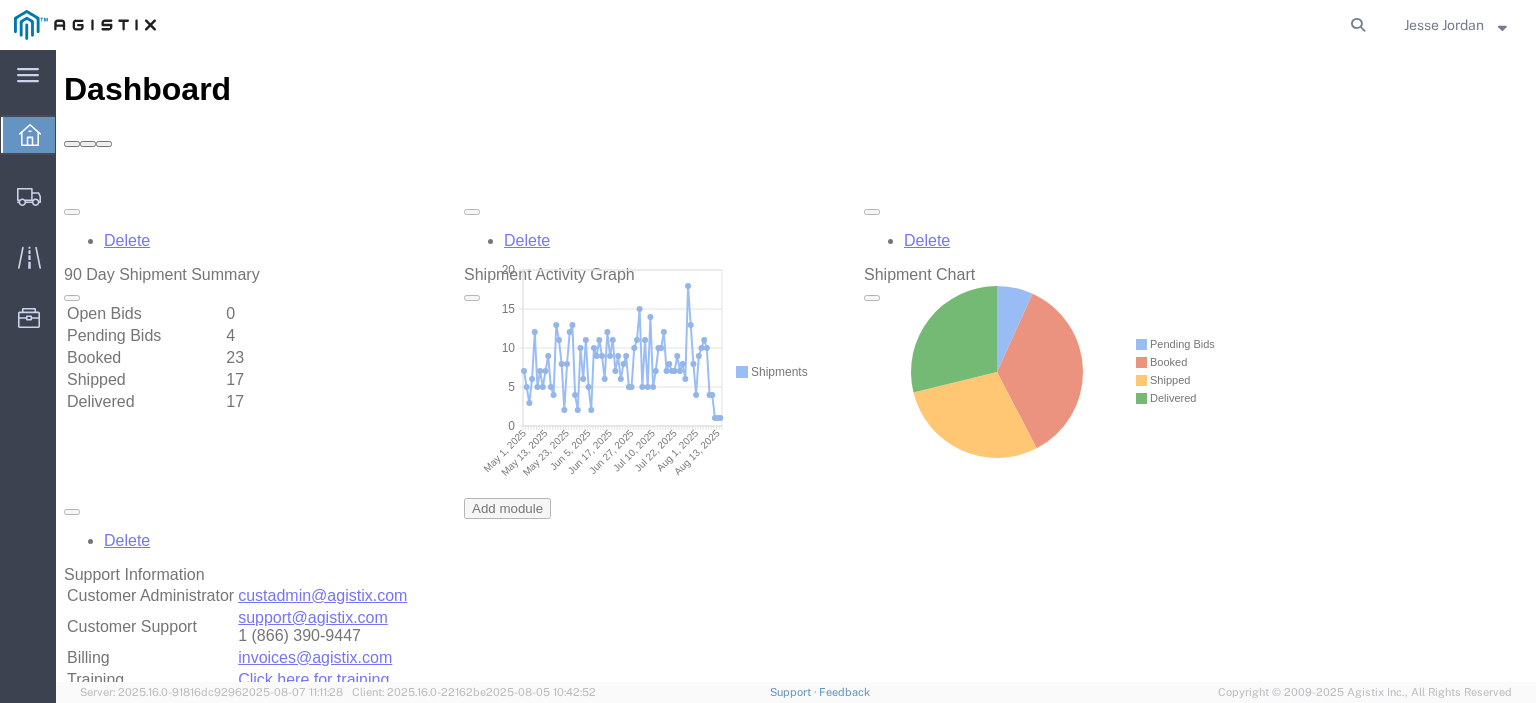 scroll, scrollTop: 0, scrollLeft: 0, axis: both 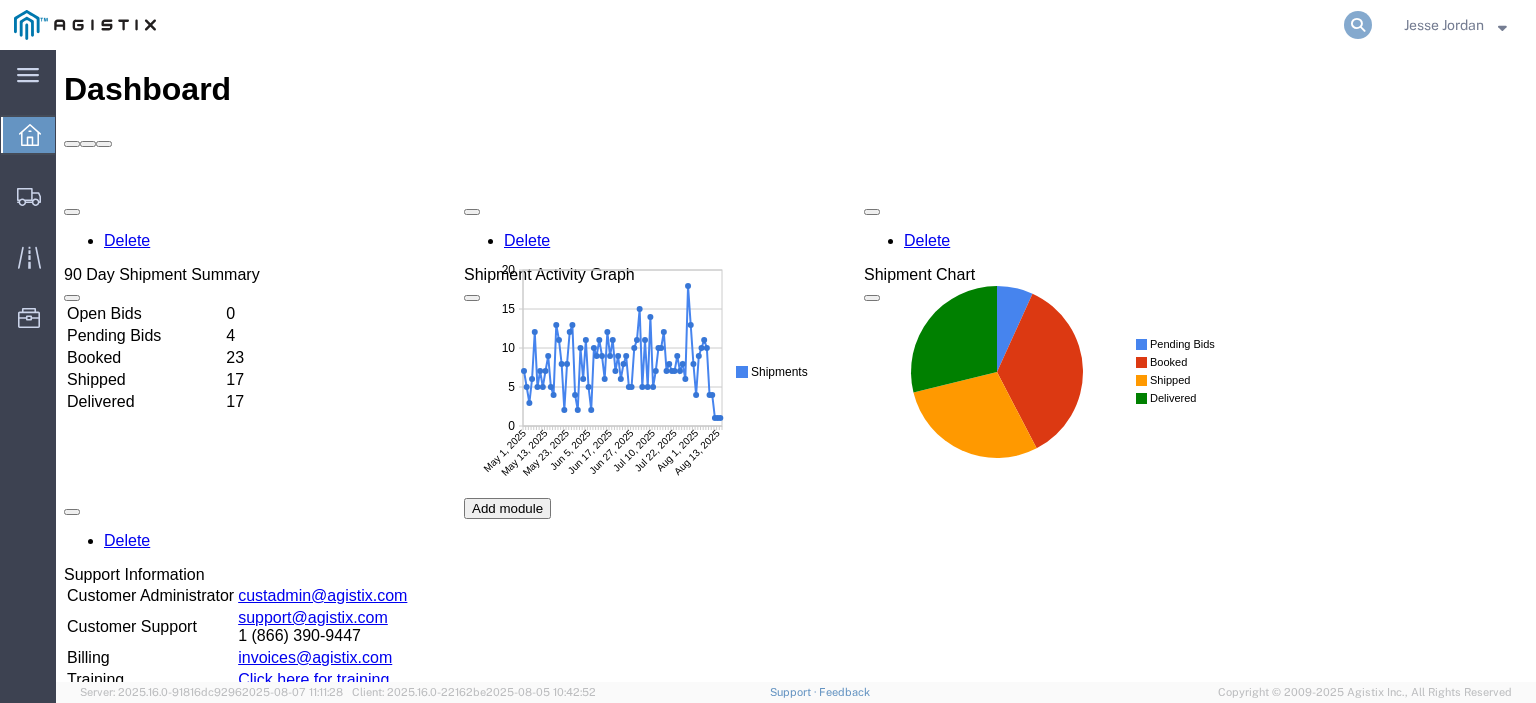 click 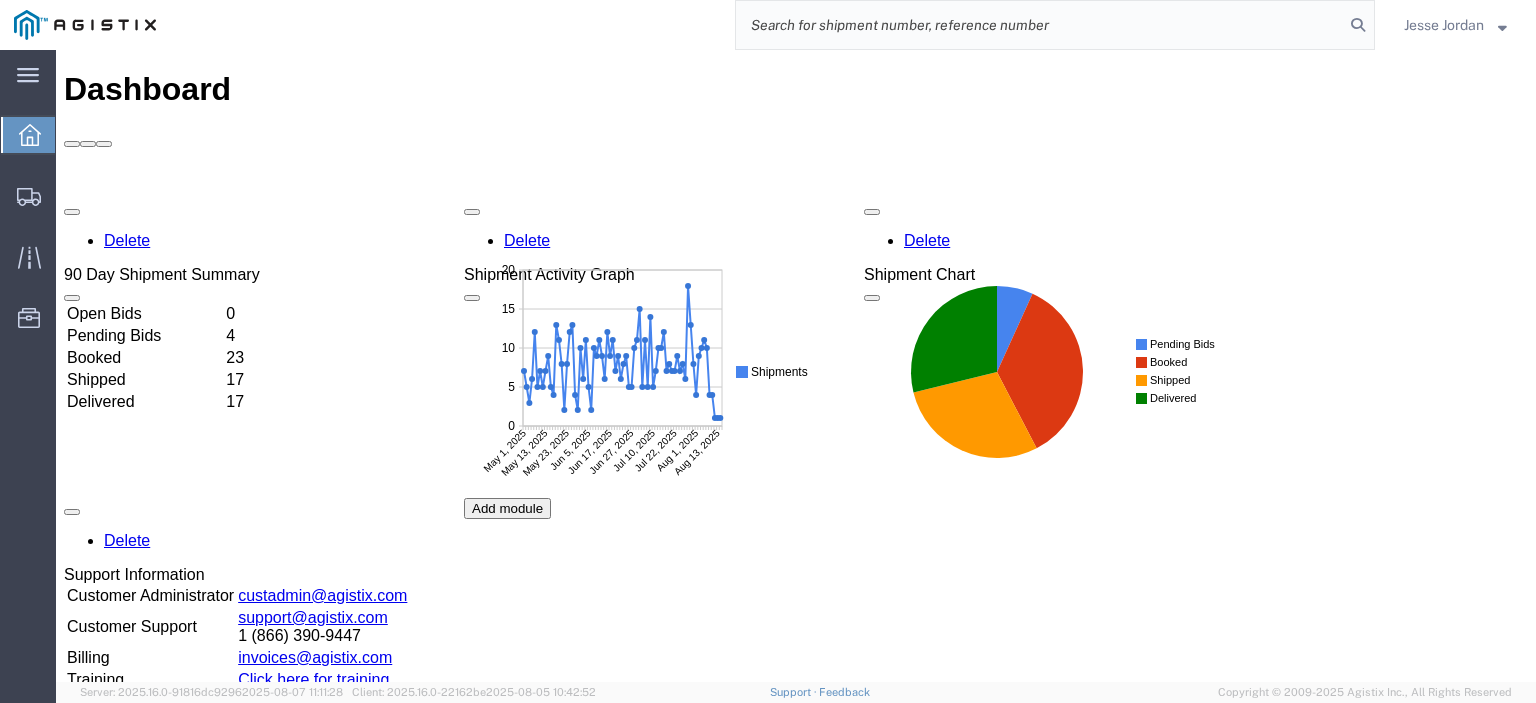 paste on "56428920" 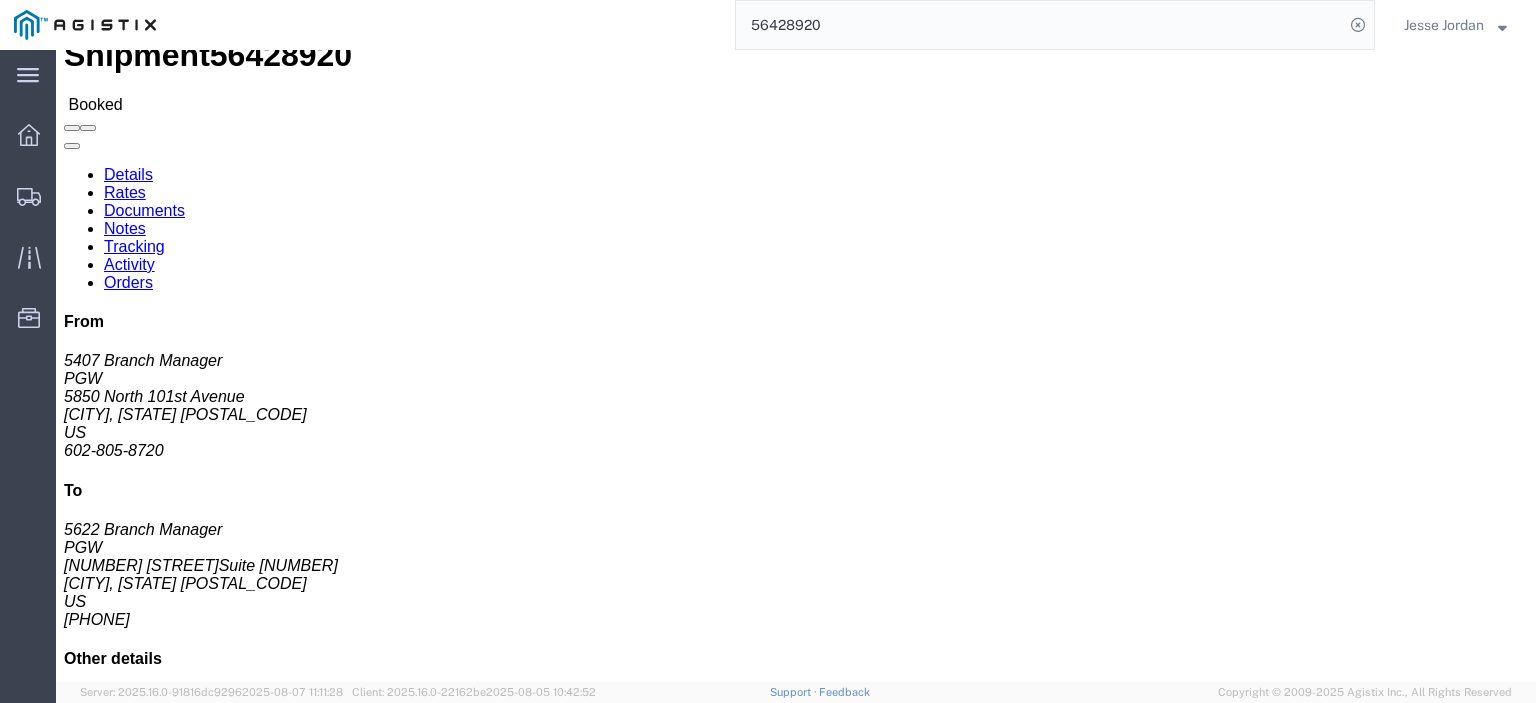 scroll, scrollTop: 0, scrollLeft: 0, axis: both 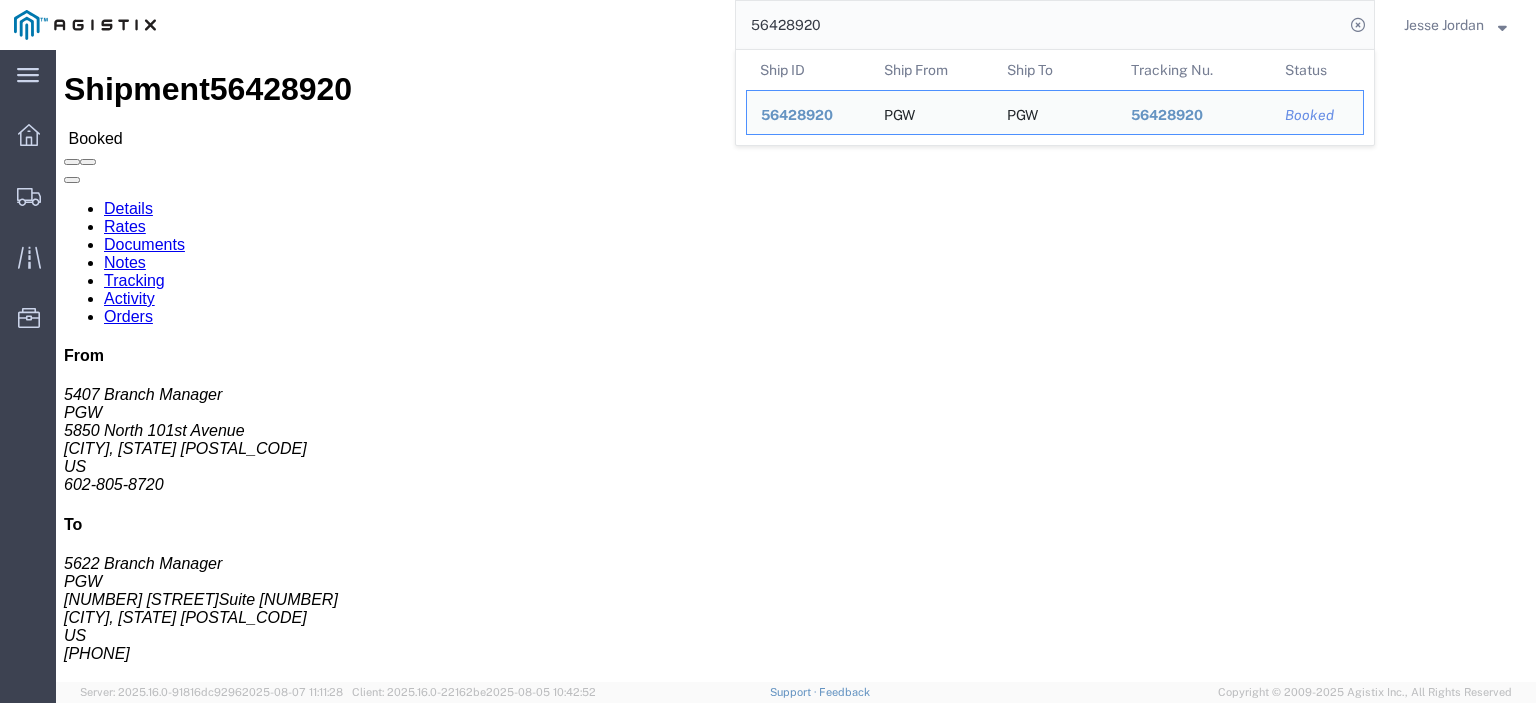 click on "56428920" 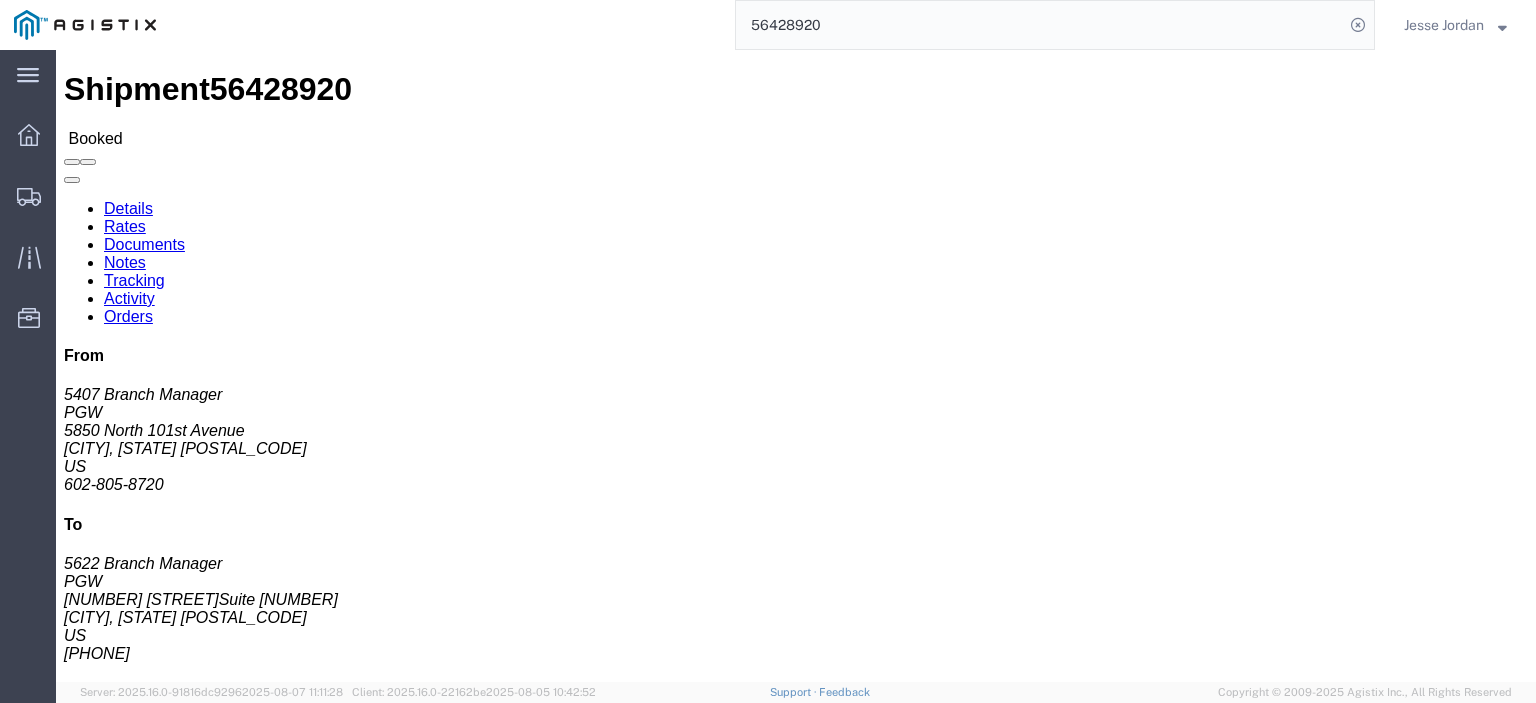 copy on "41,807.00" 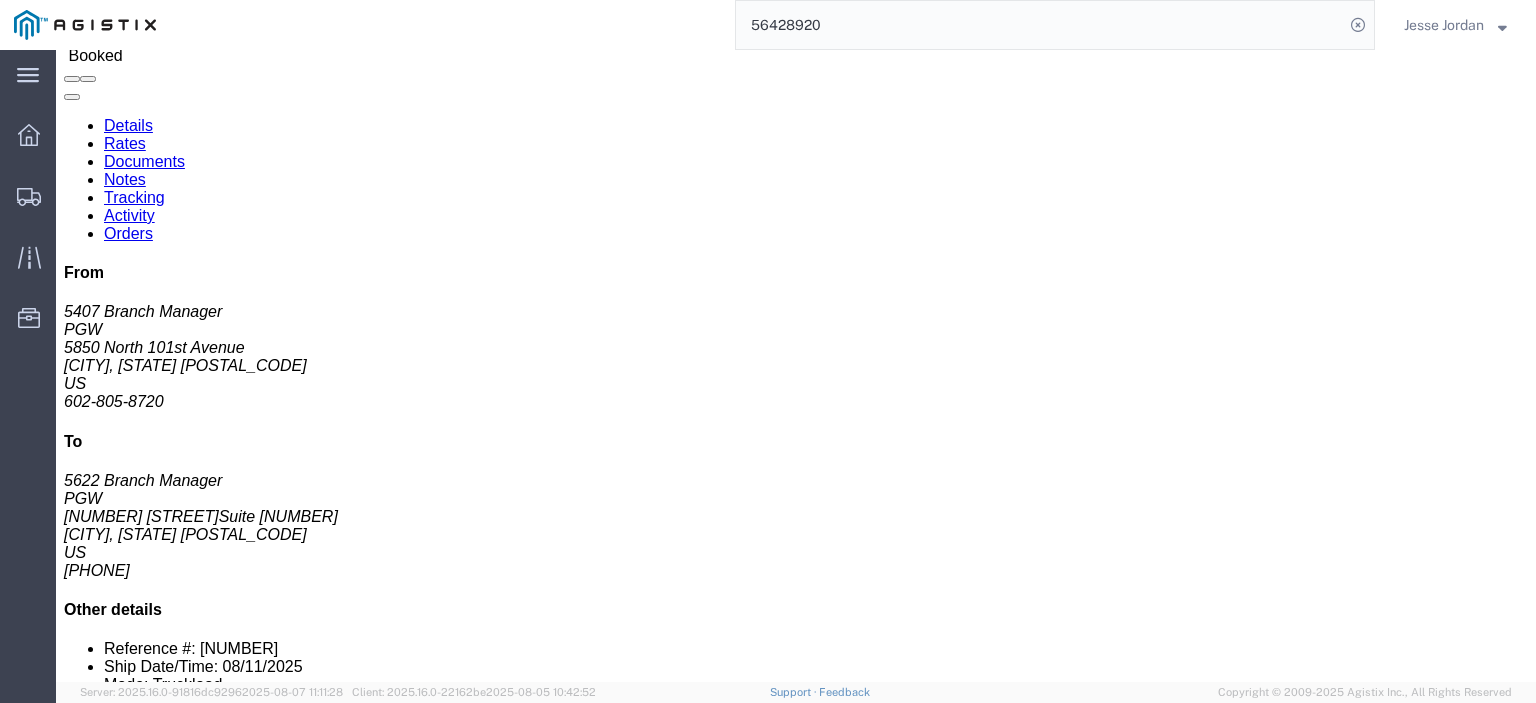 scroll, scrollTop: 200, scrollLeft: 0, axis: vertical 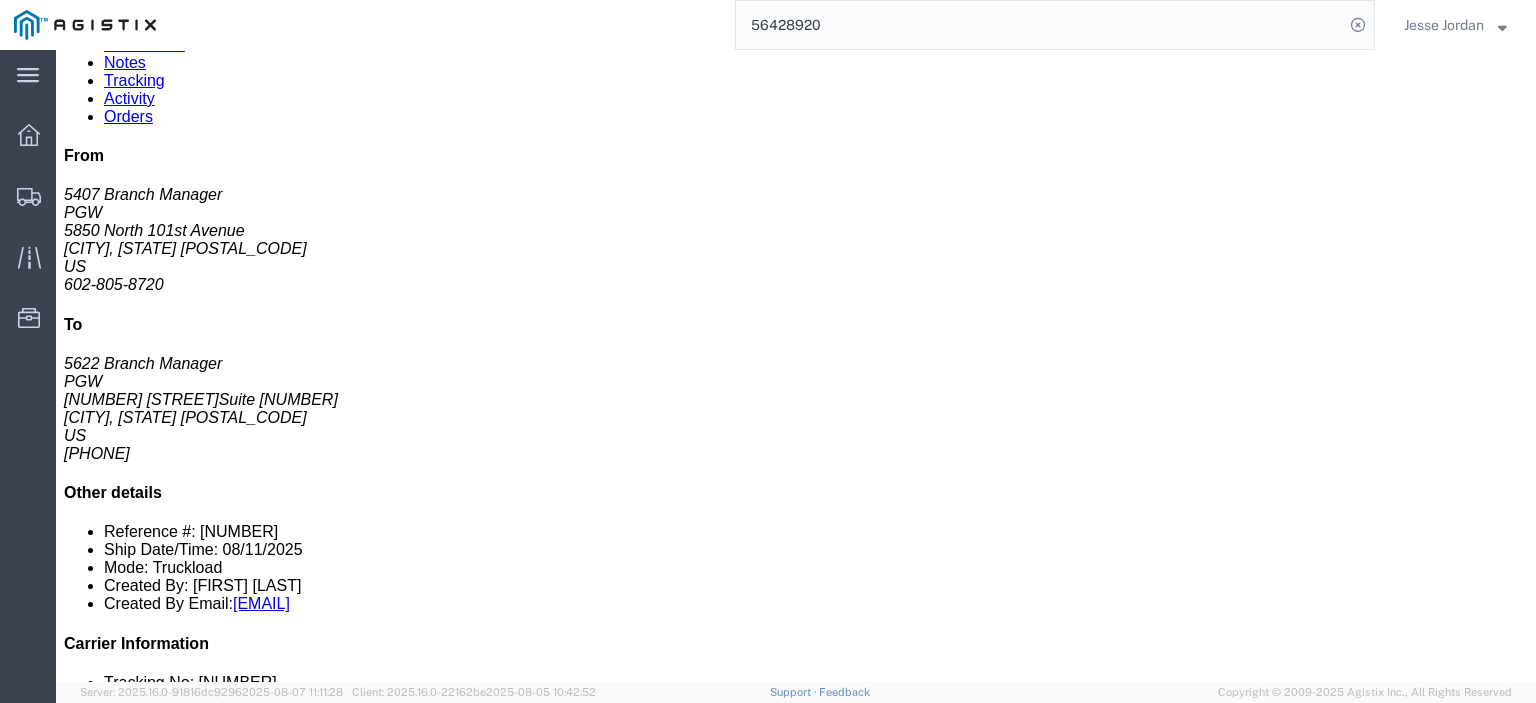 click on "Rates" 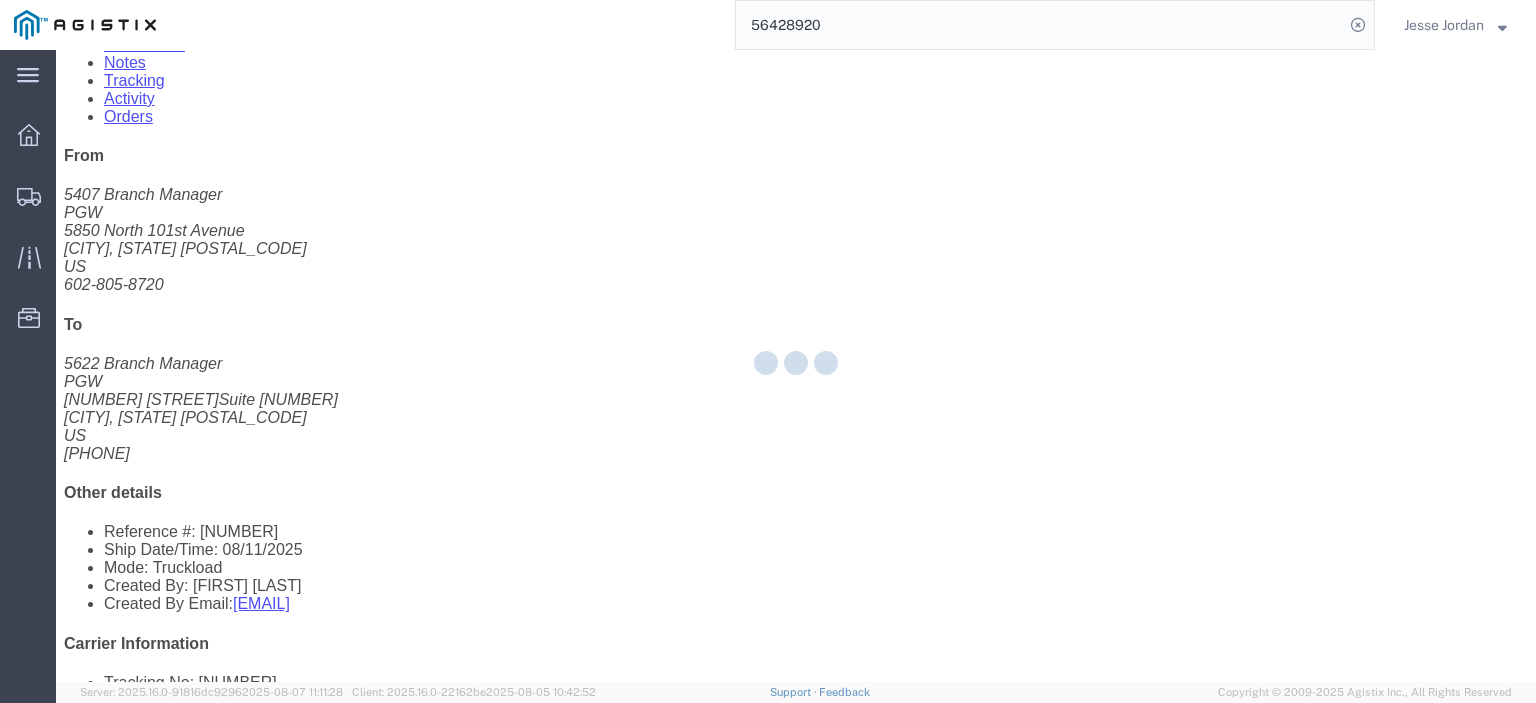 scroll, scrollTop: 0, scrollLeft: 0, axis: both 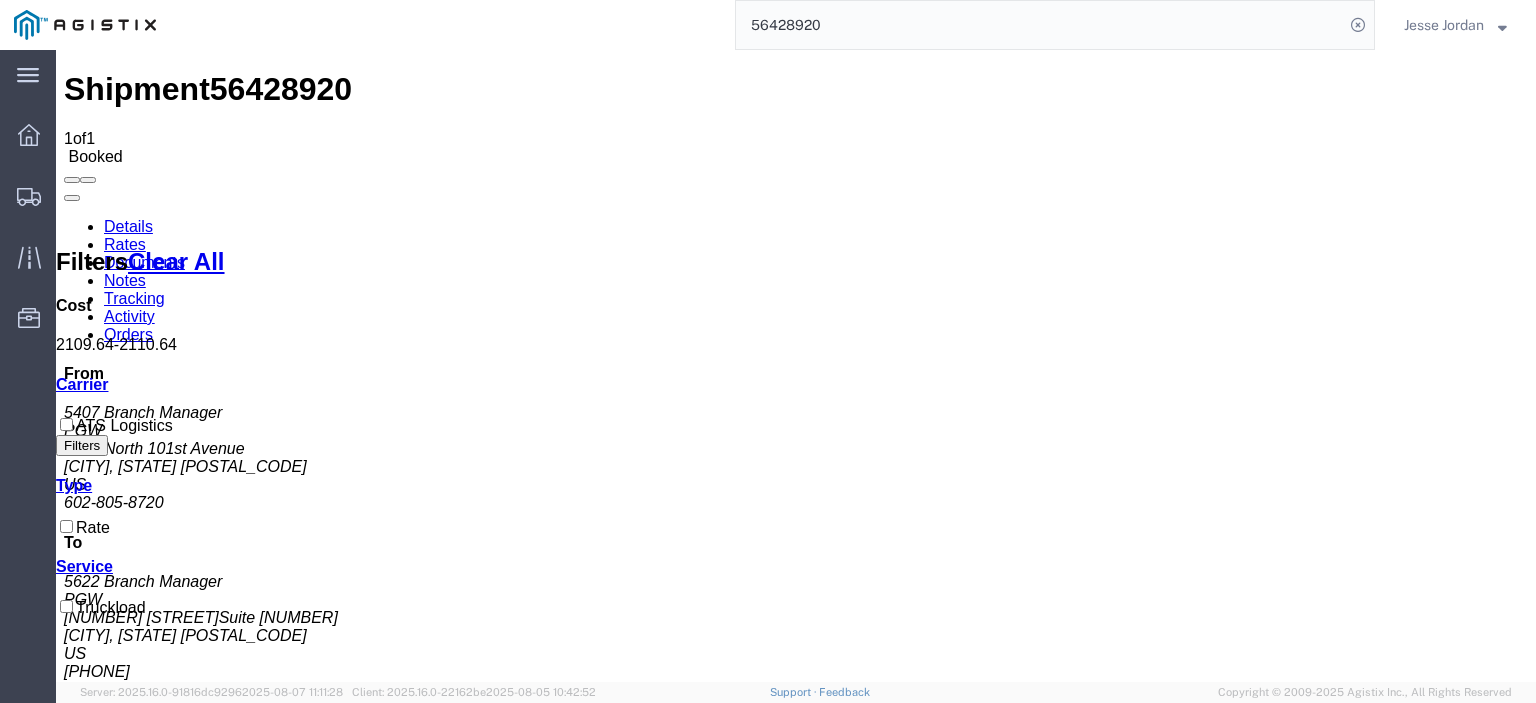 click on "2109.64" at bounding box center (85, 344) 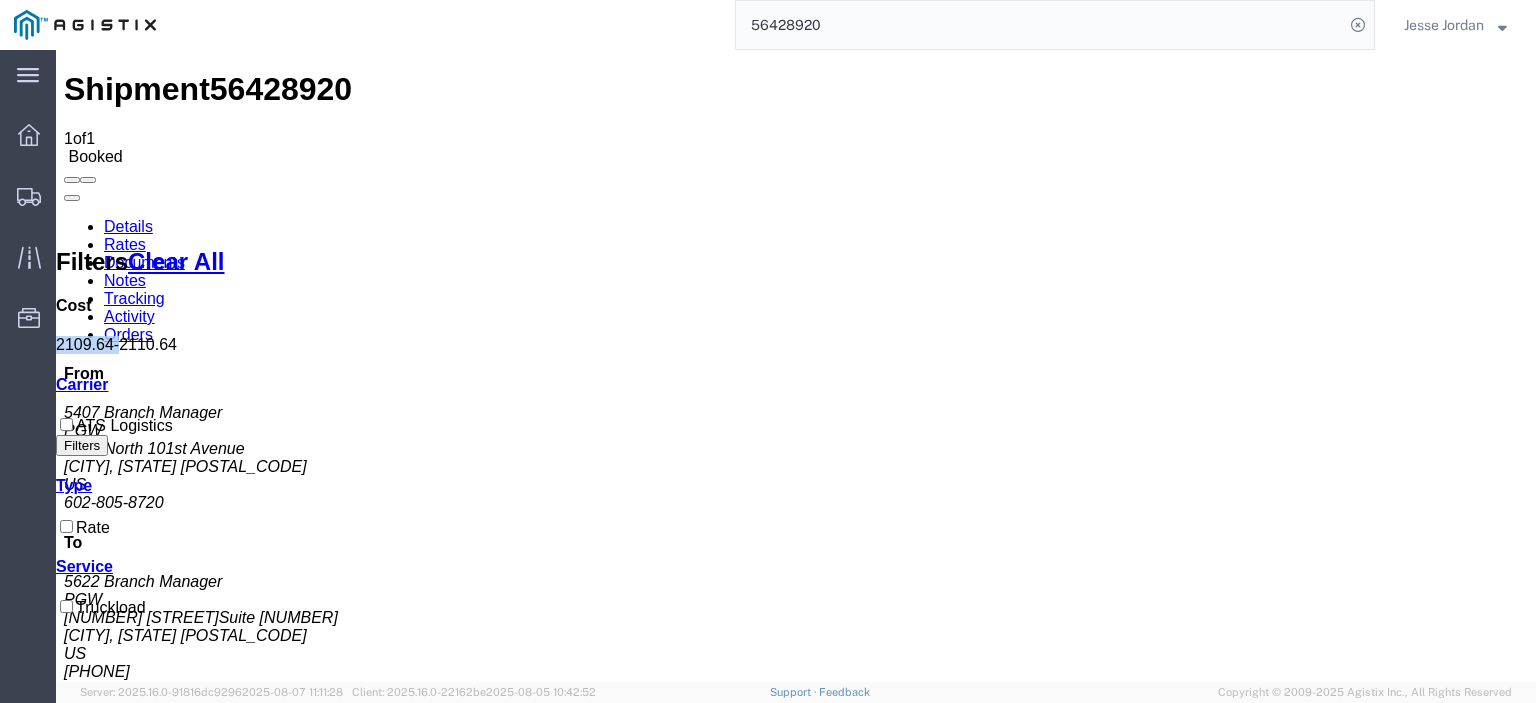 click on "2109.64" at bounding box center [85, 344] 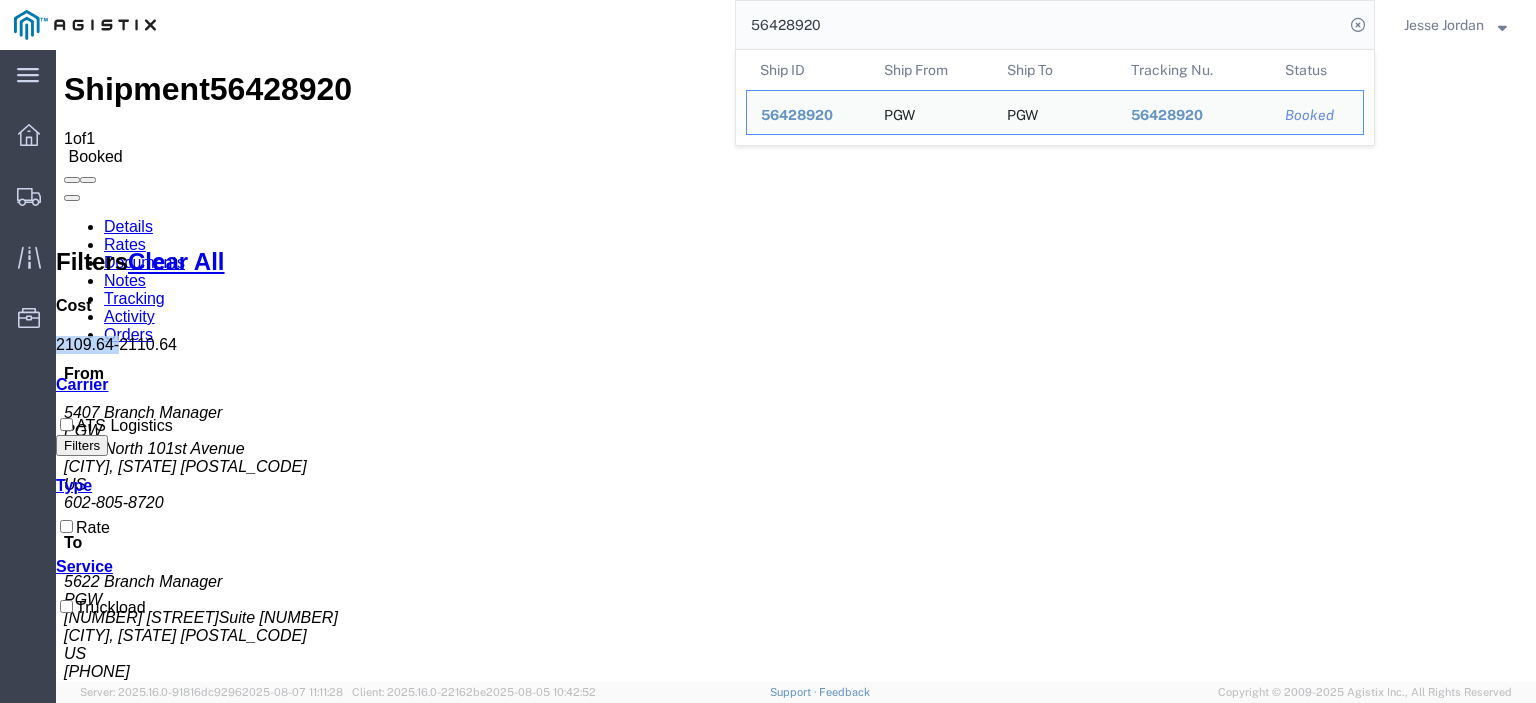click on "56428920" 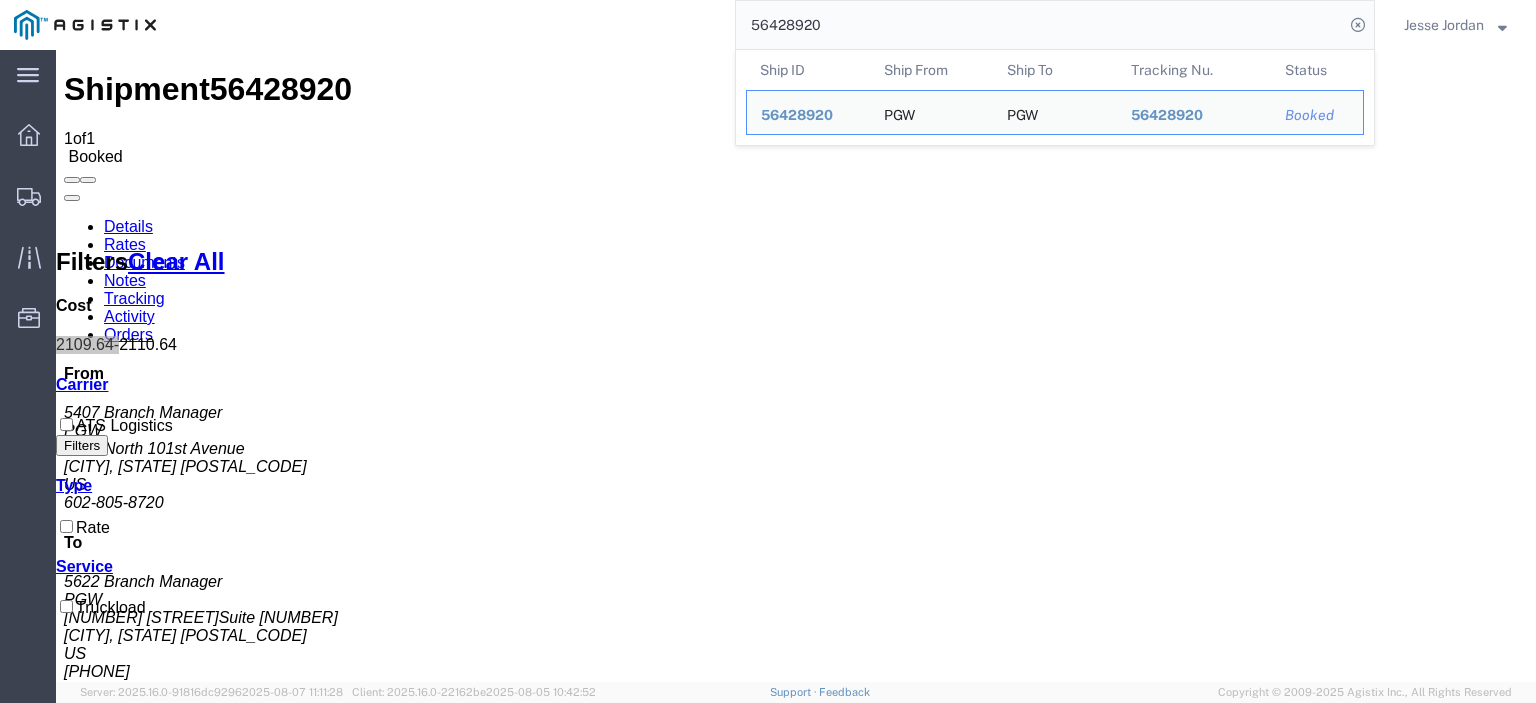 paste on "7058" 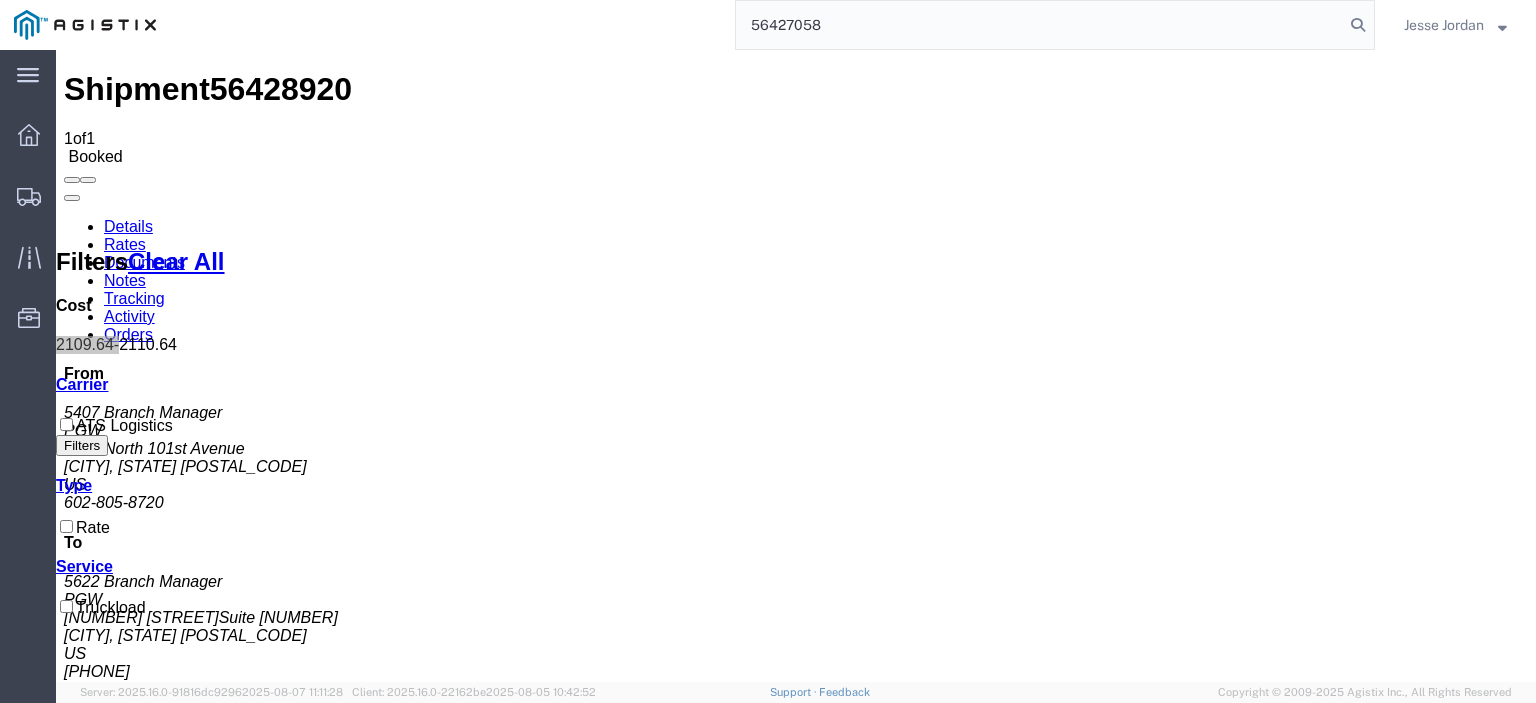 type on "56427058" 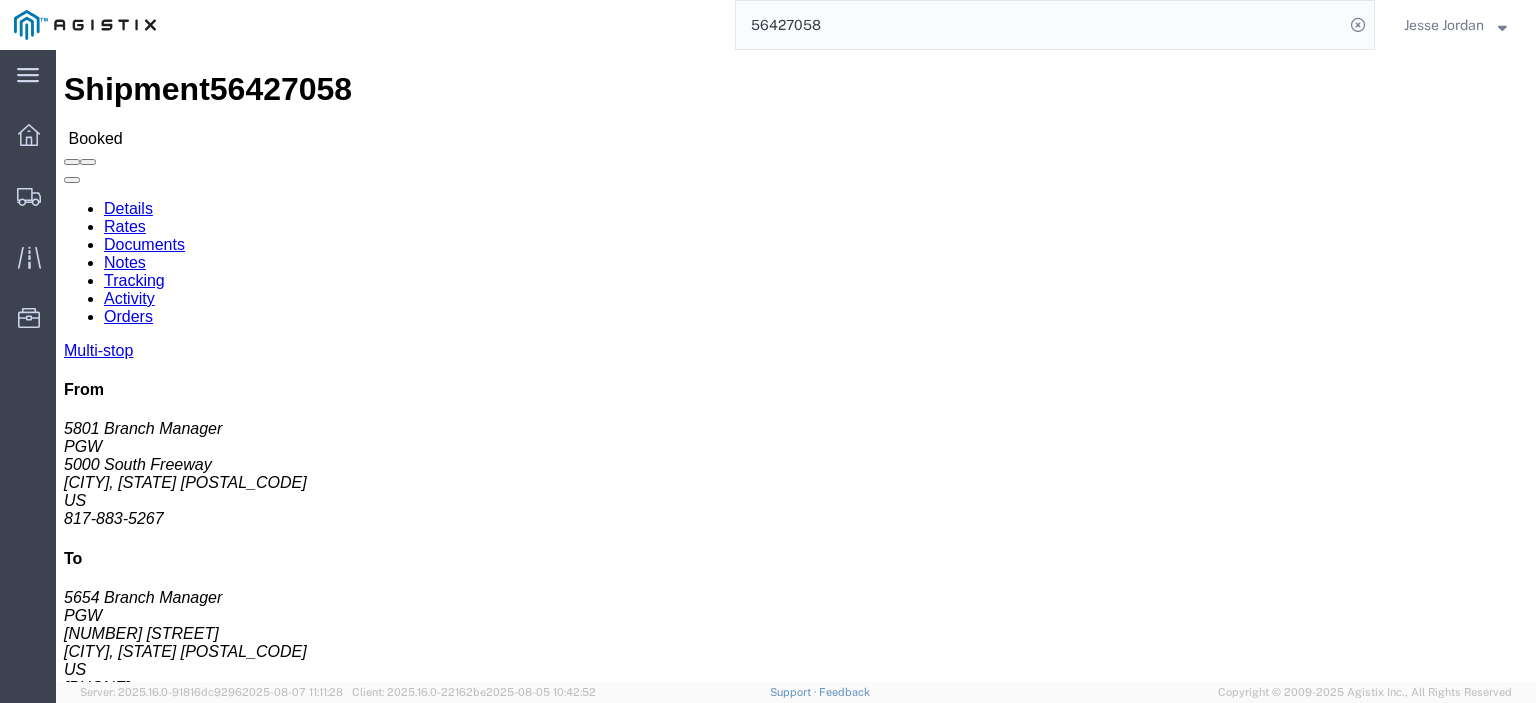 scroll, scrollTop: 100, scrollLeft: 0, axis: vertical 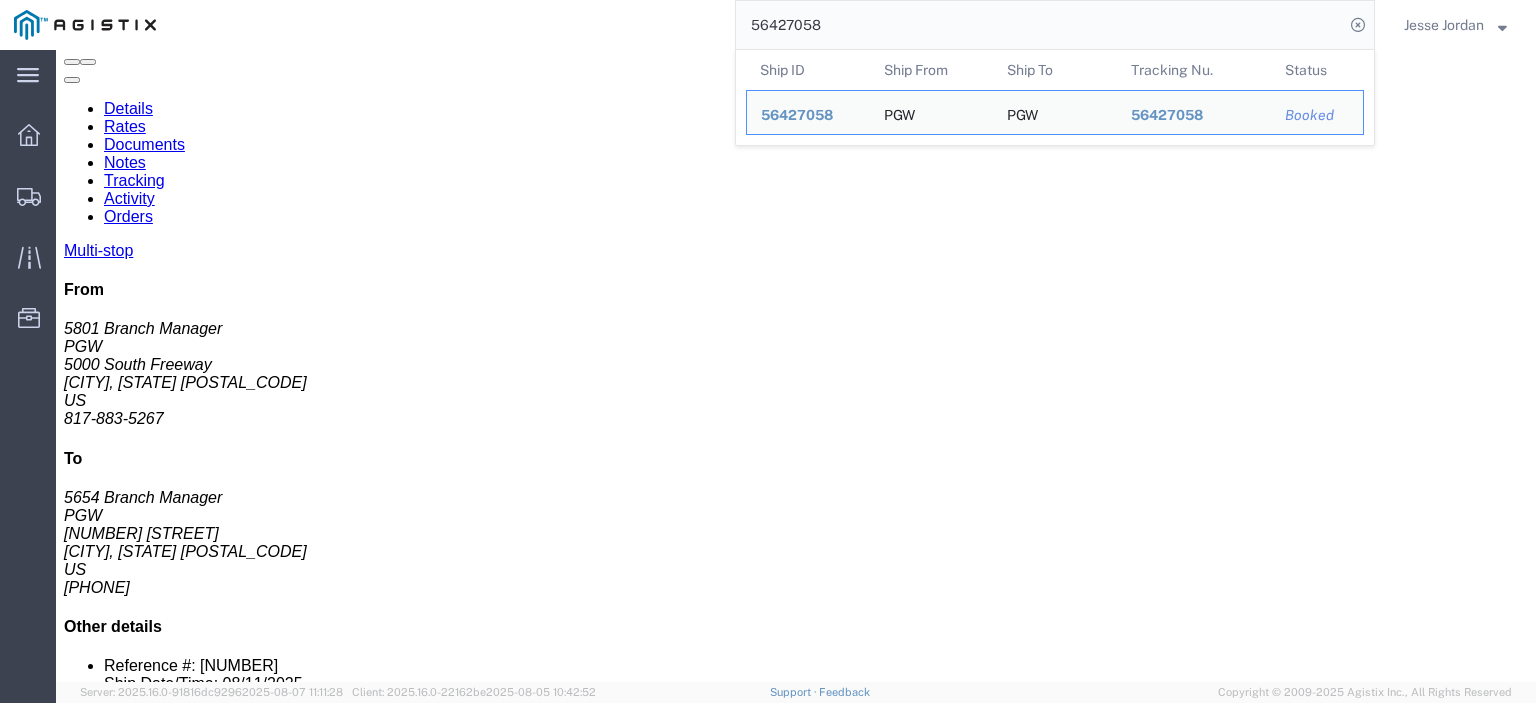 drag, startPoint x: 22, startPoint y: 217, endPoint x: 224, endPoint y: 221, distance: 202.0396 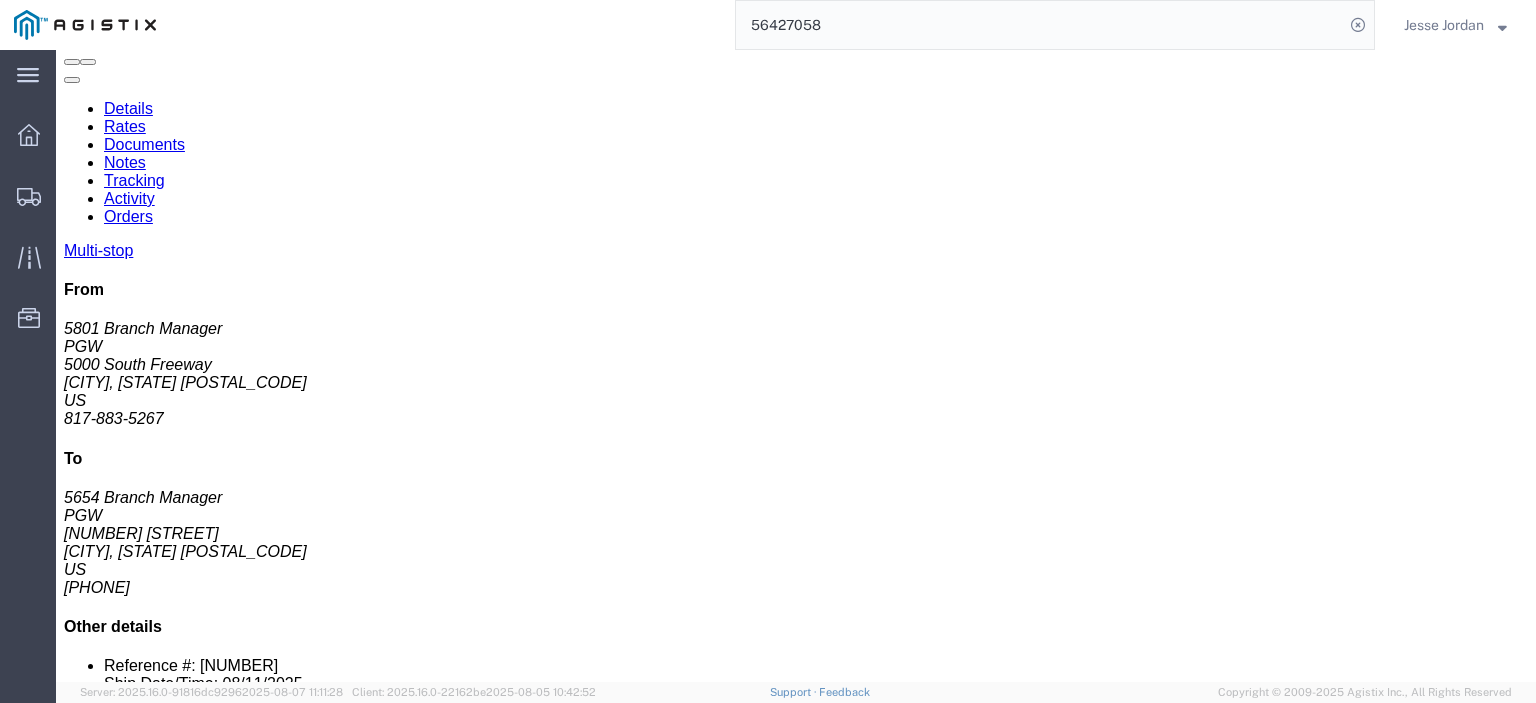 copy on "[EMAIL]" 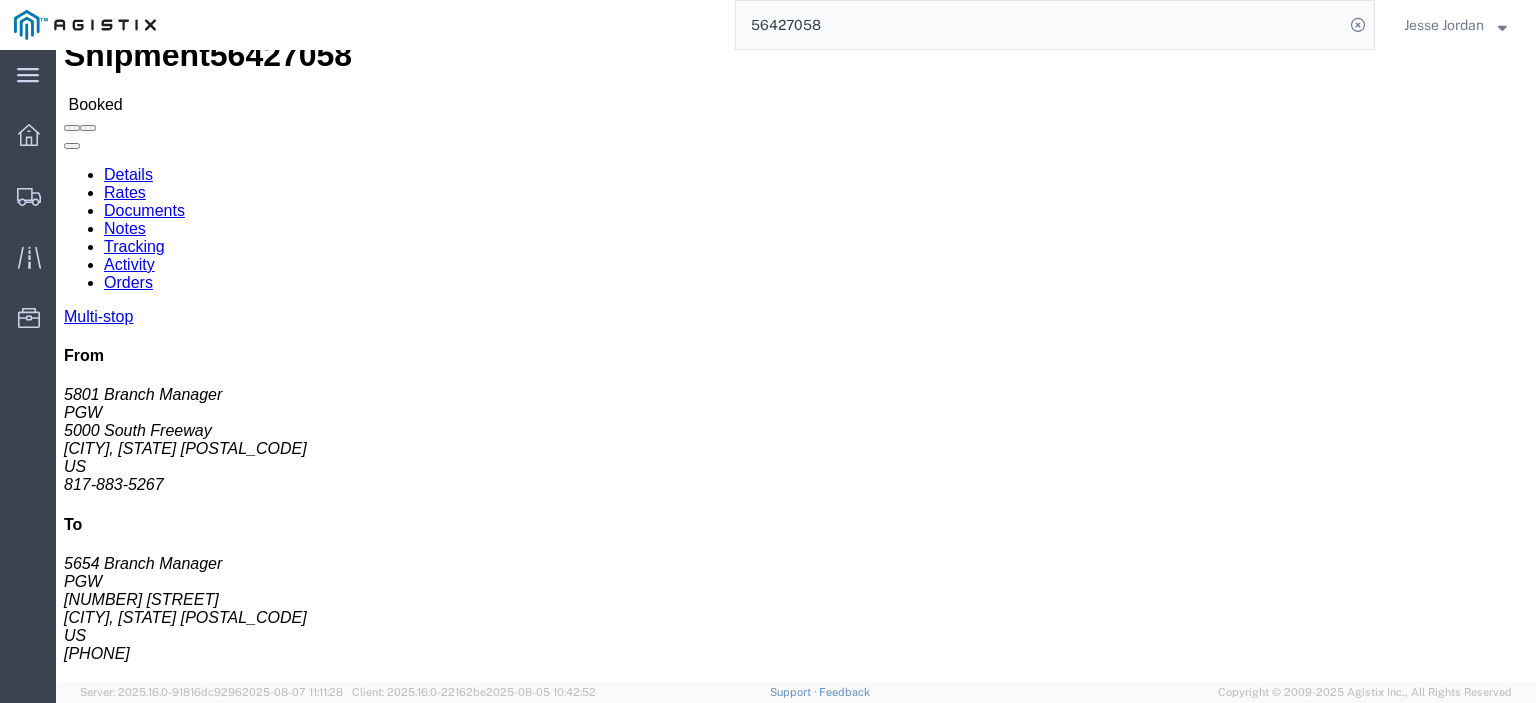 scroll, scrollTop: 0, scrollLeft: 0, axis: both 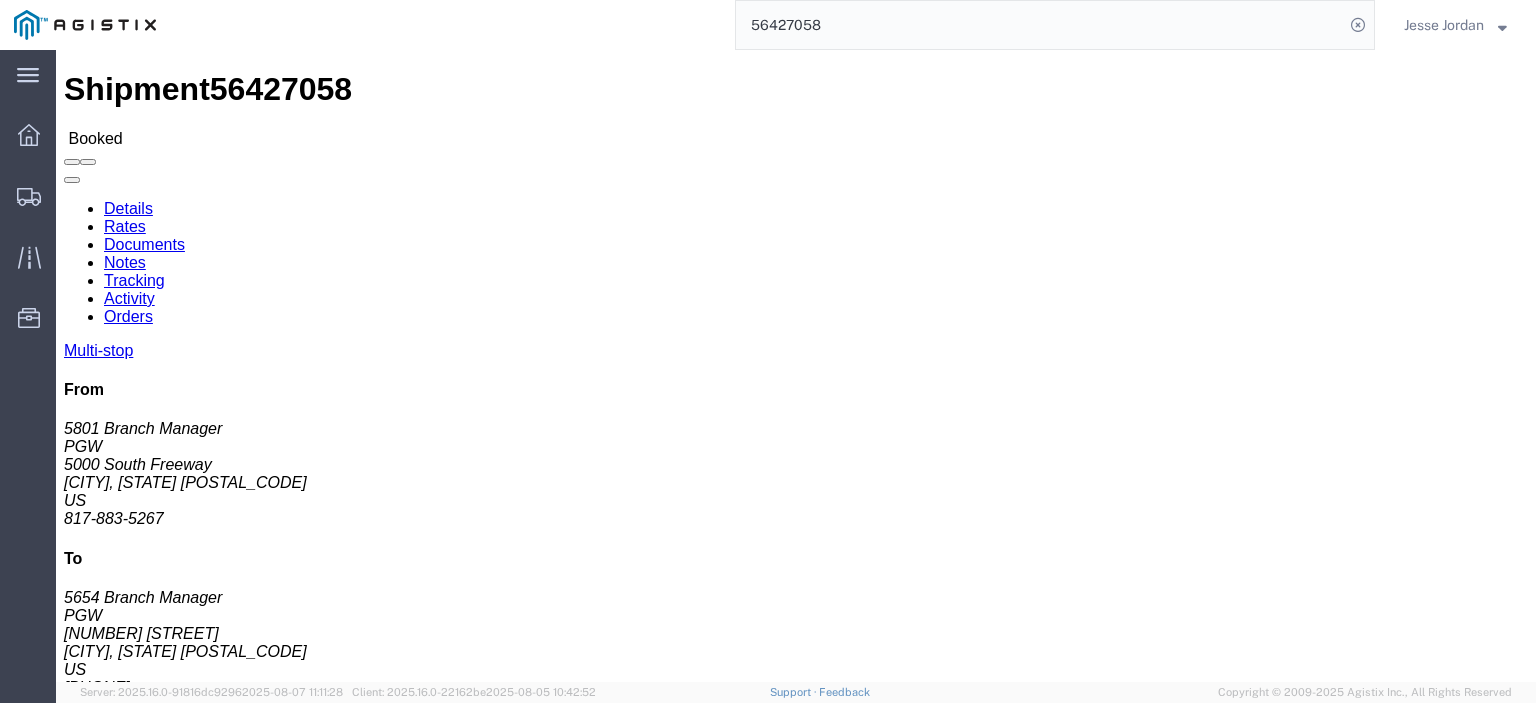 click on "56427058" 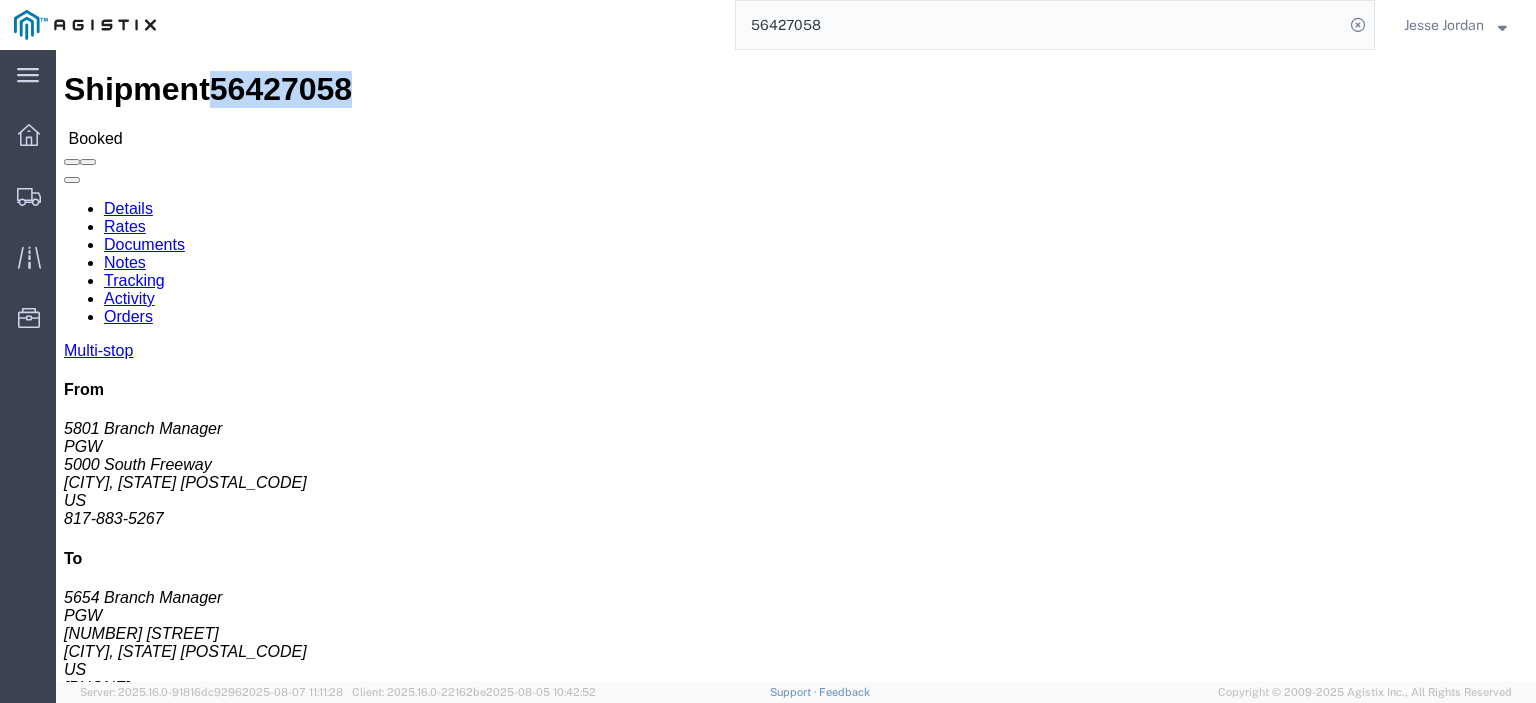 click on "56427058" 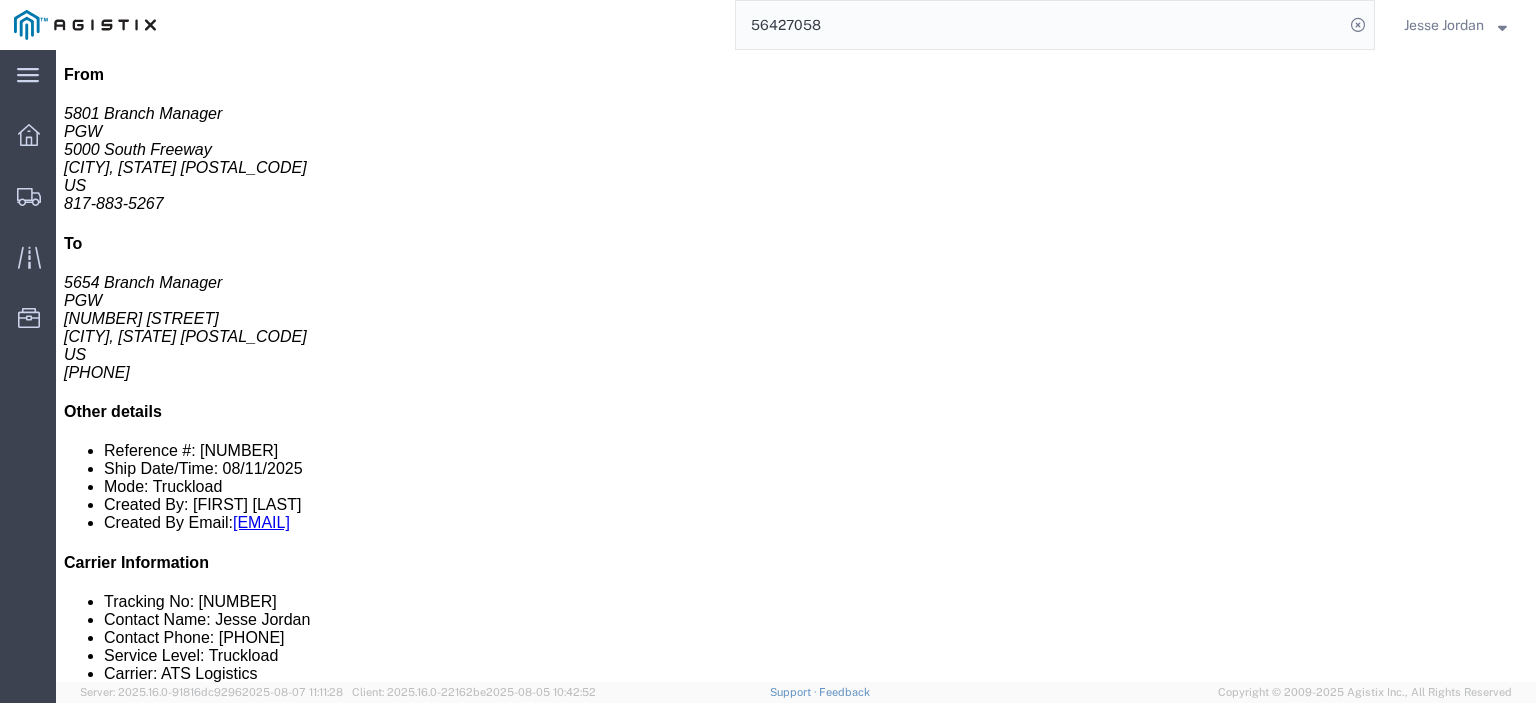 scroll, scrollTop: 300, scrollLeft: 0, axis: vertical 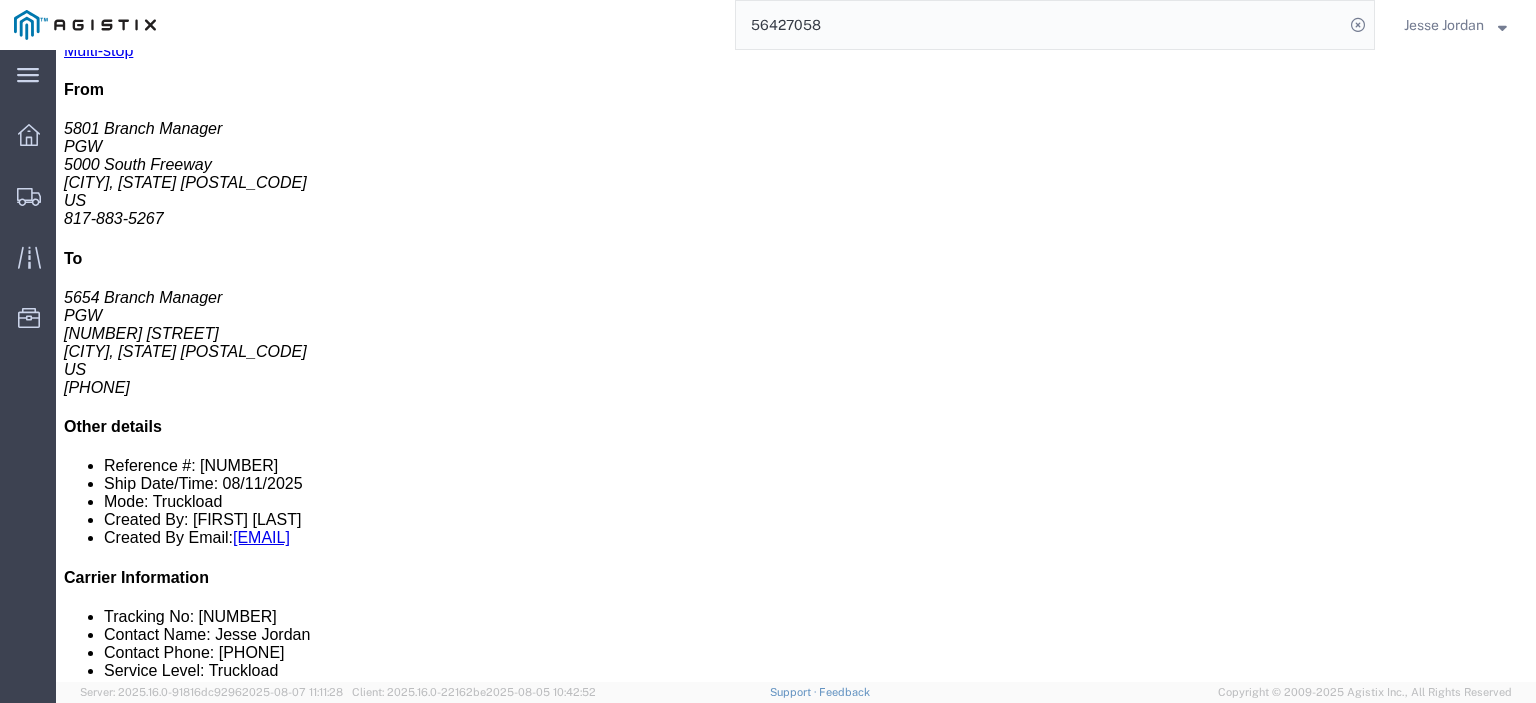 drag, startPoint x: 554, startPoint y: 429, endPoint x: 618, endPoint y: 424, distance: 64.195015 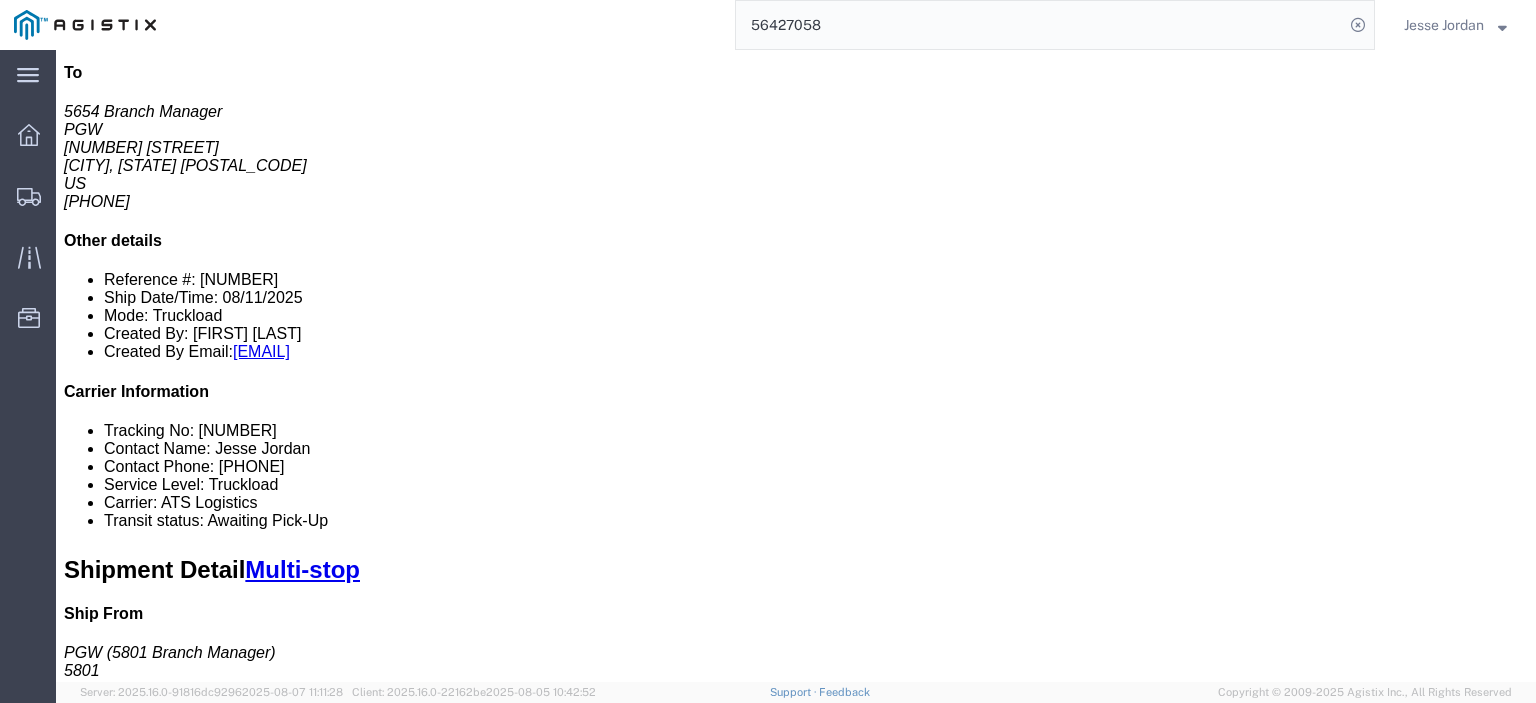 scroll, scrollTop: 300, scrollLeft: 0, axis: vertical 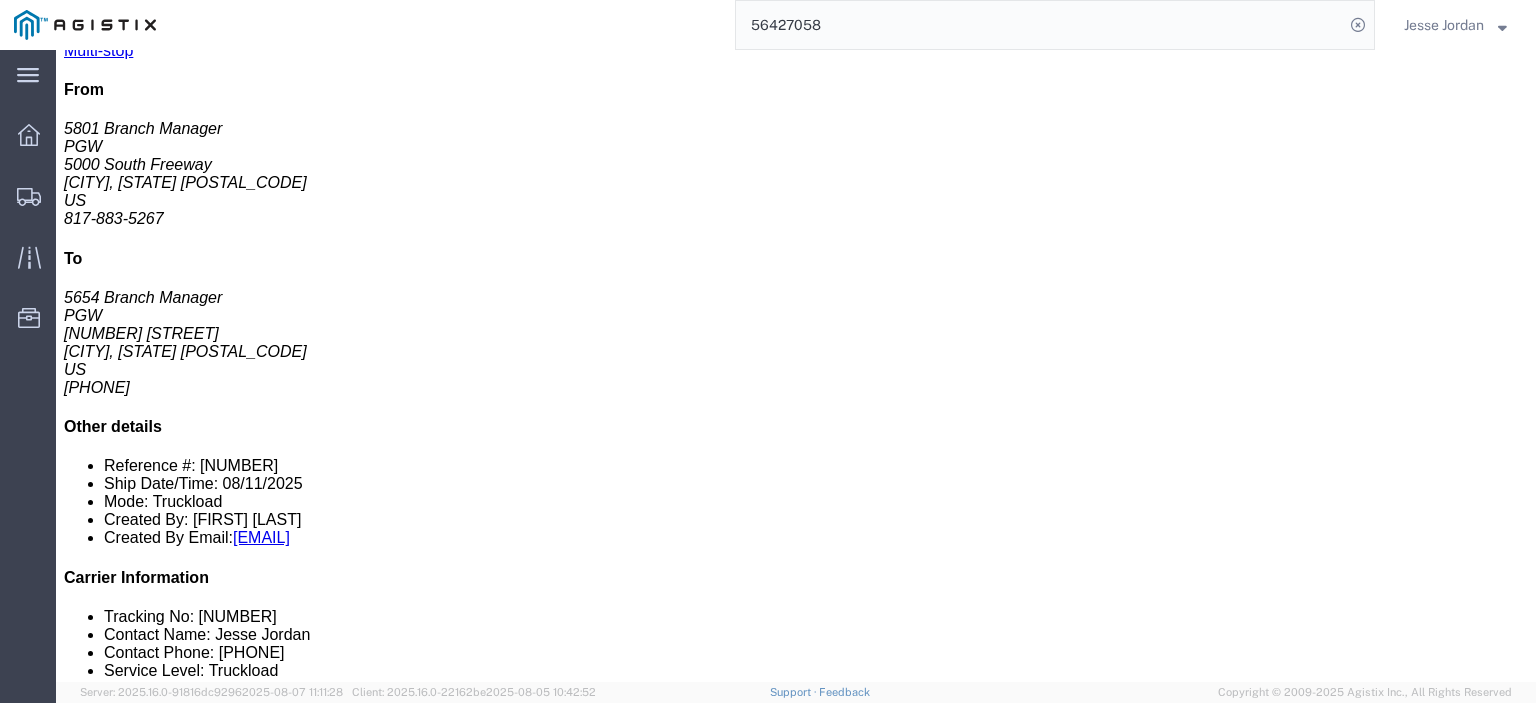 drag, startPoint x: 229, startPoint y: 288, endPoint x: 332, endPoint y: 297, distance: 103.392456 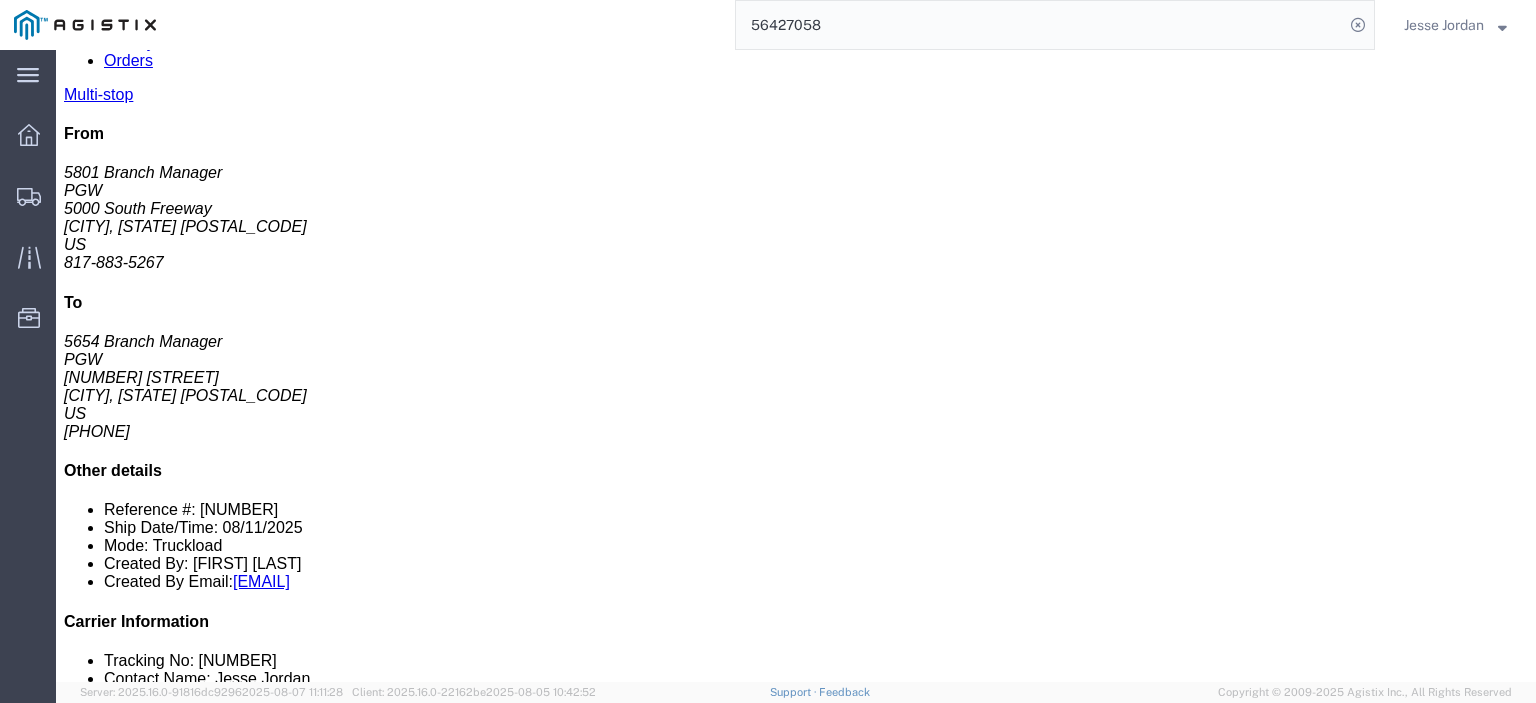 scroll, scrollTop: 300, scrollLeft: 0, axis: vertical 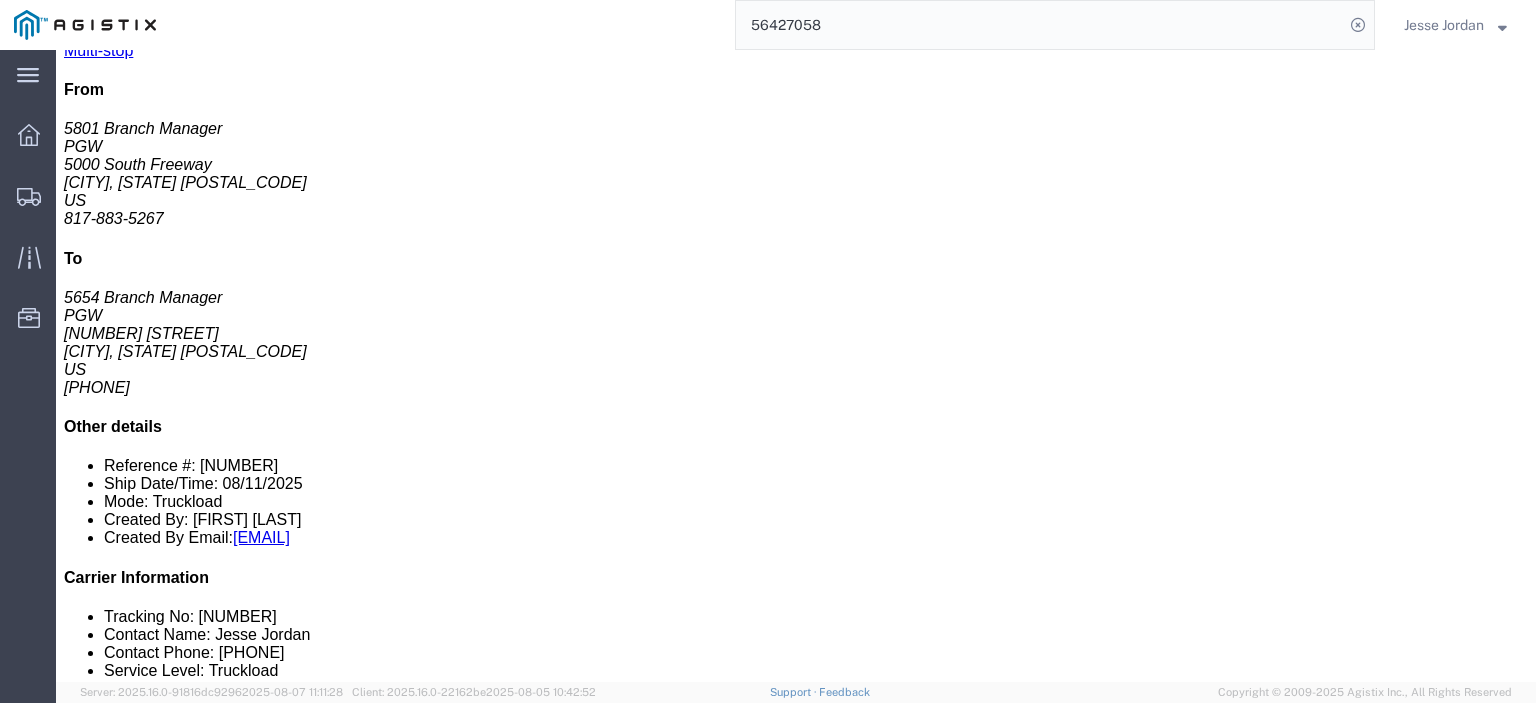 click on "Rates" 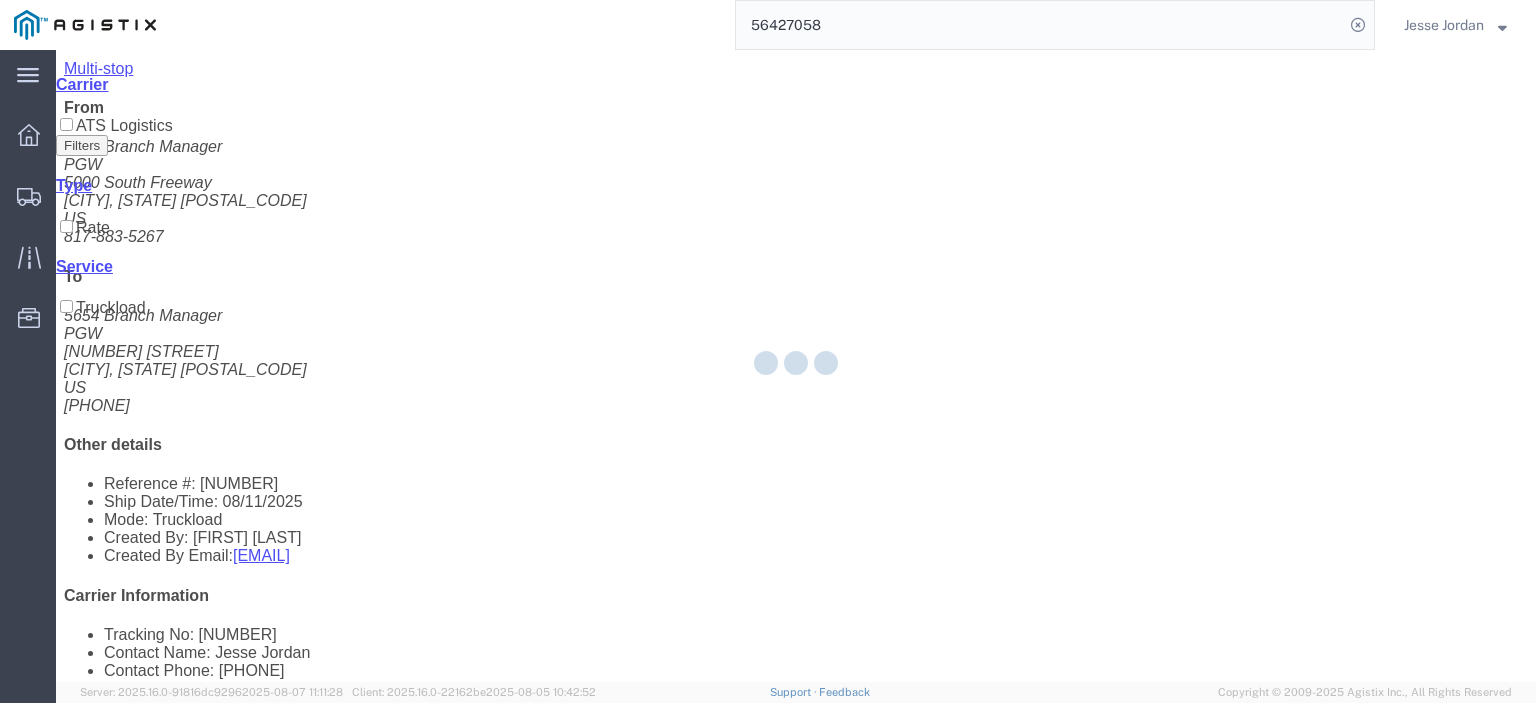 scroll, scrollTop: 0, scrollLeft: 0, axis: both 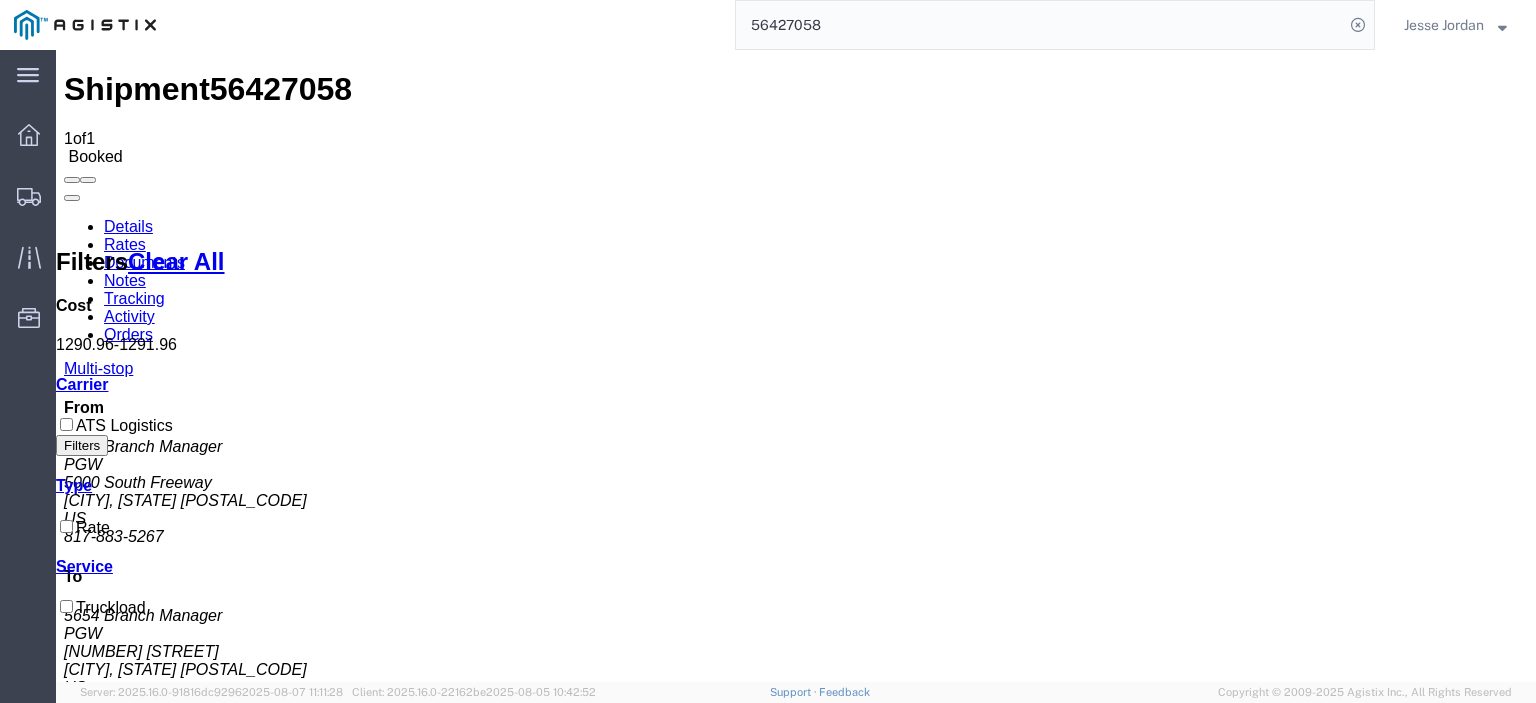 click on "1290.96" at bounding box center [85, 344] 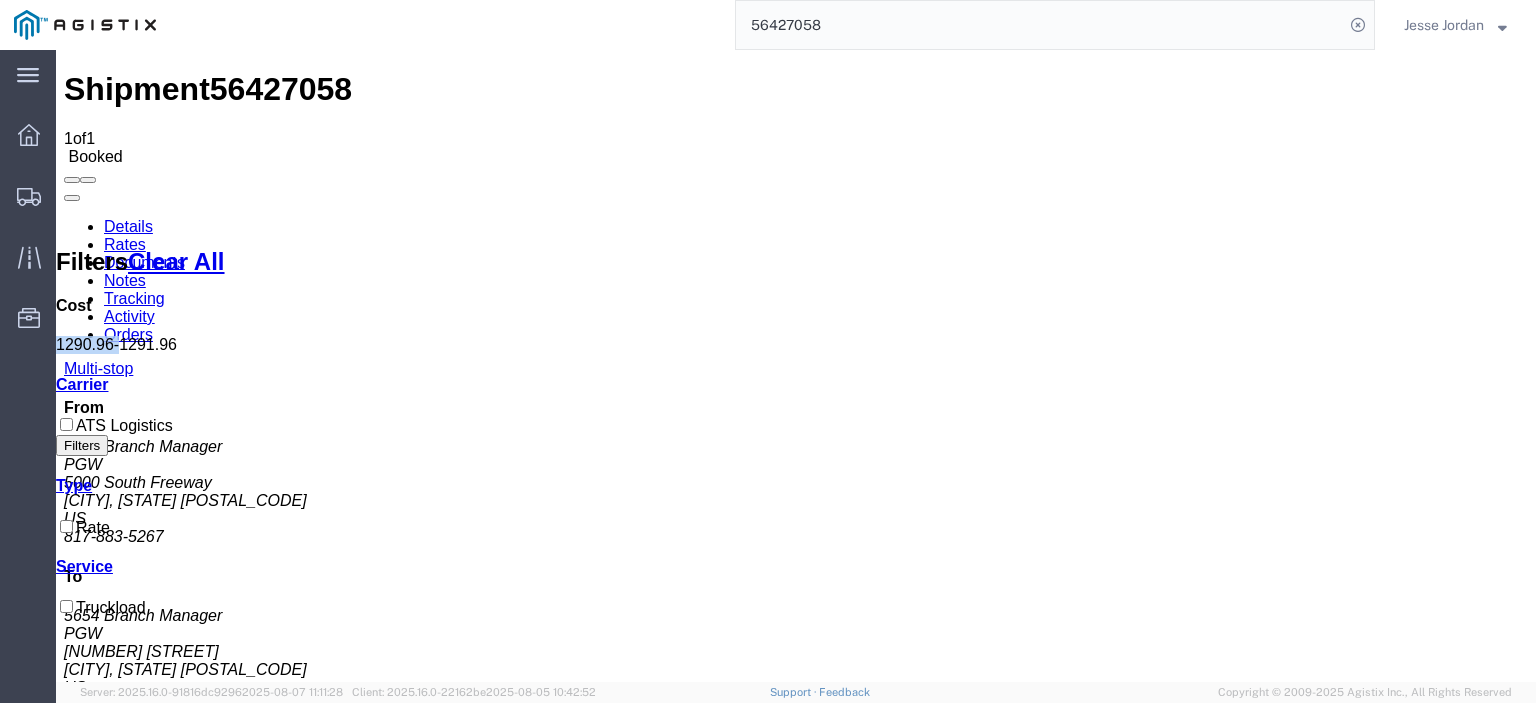 click on "1290.96" at bounding box center [85, 344] 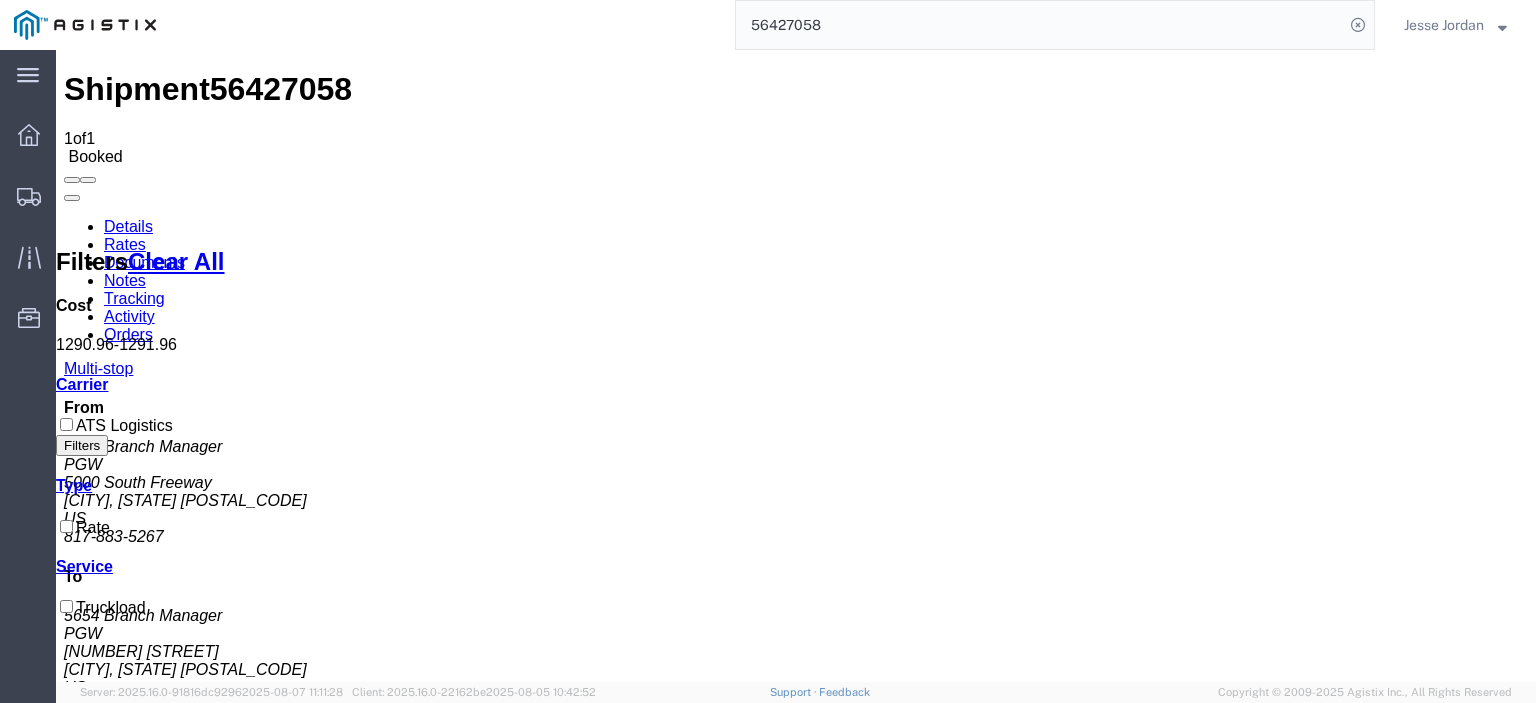 click on "56427058" at bounding box center [281, 89] 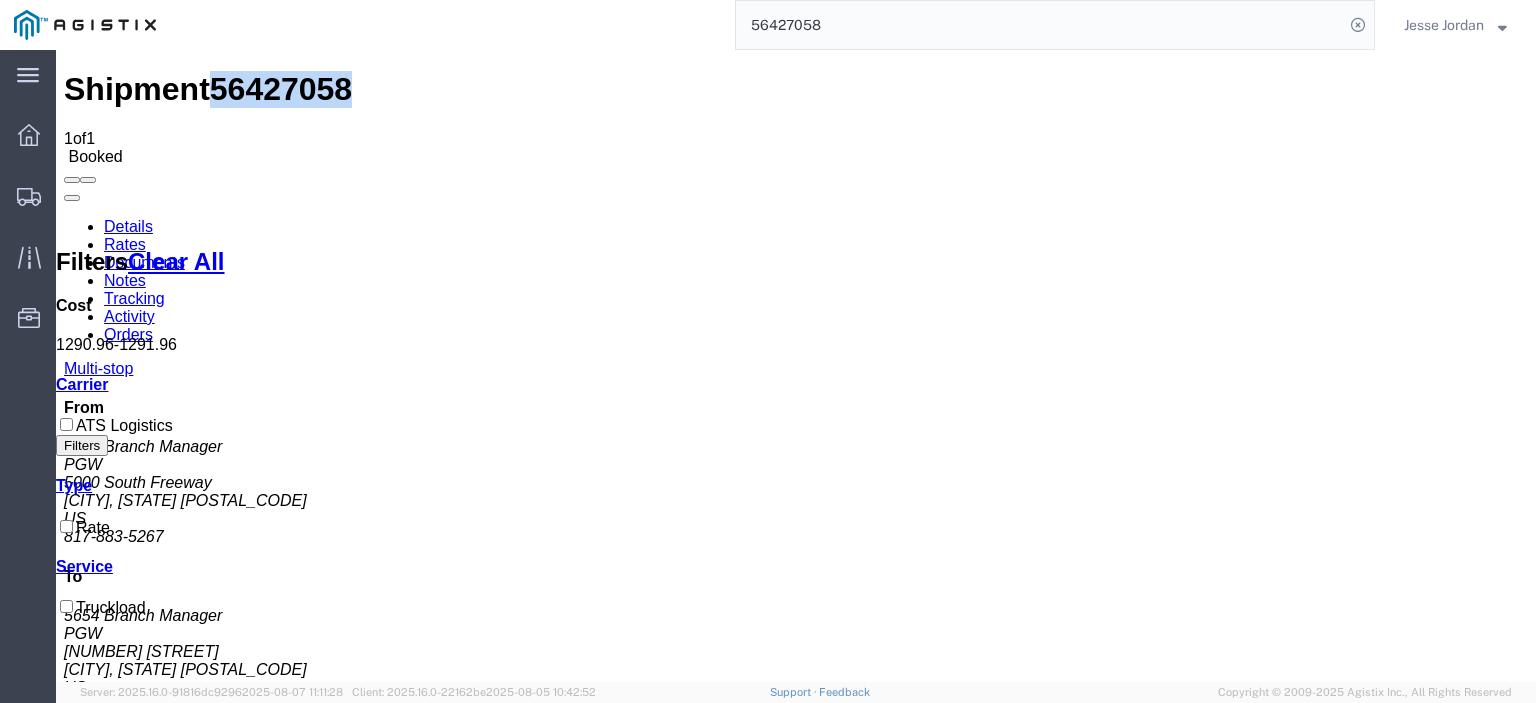 click on "56427058" at bounding box center (281, 89) 